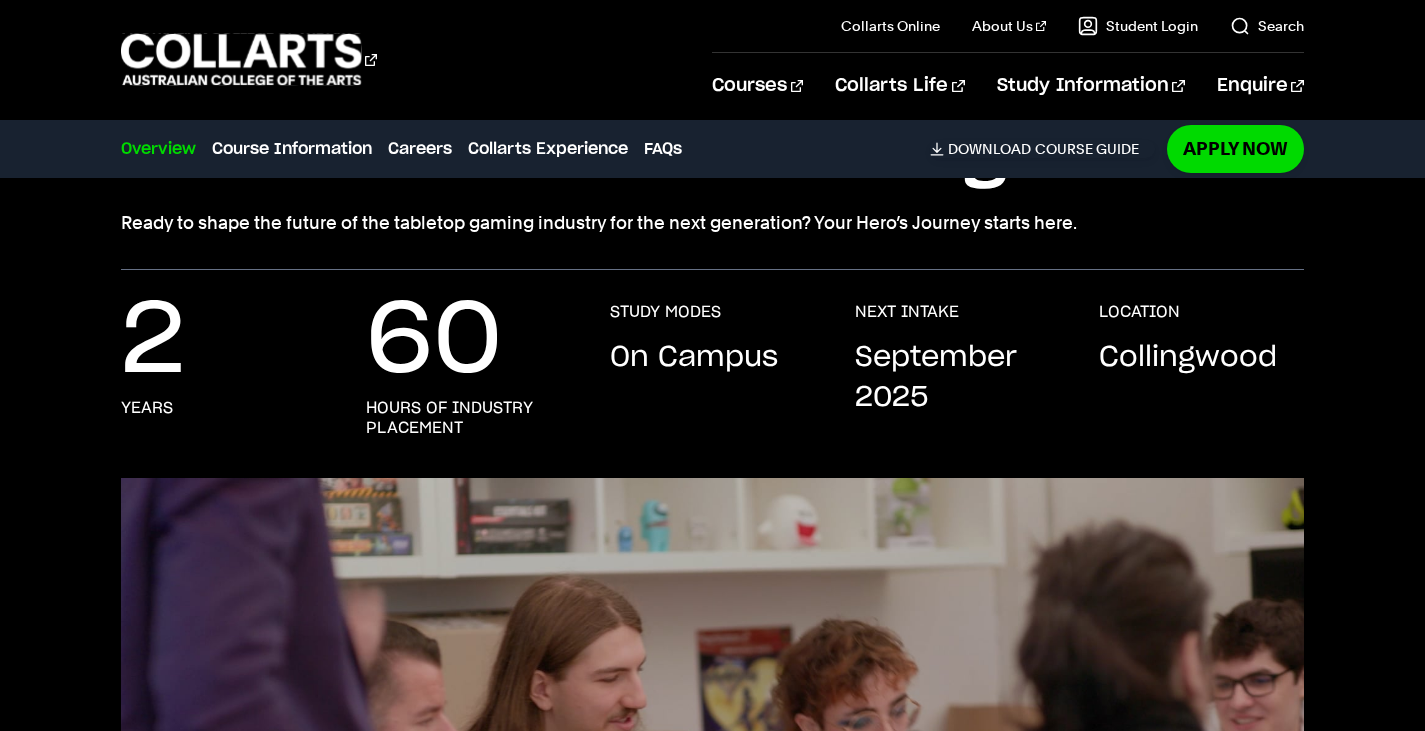 scroll, scrollTop: 212, scrollLeft: 0, axis: vertical 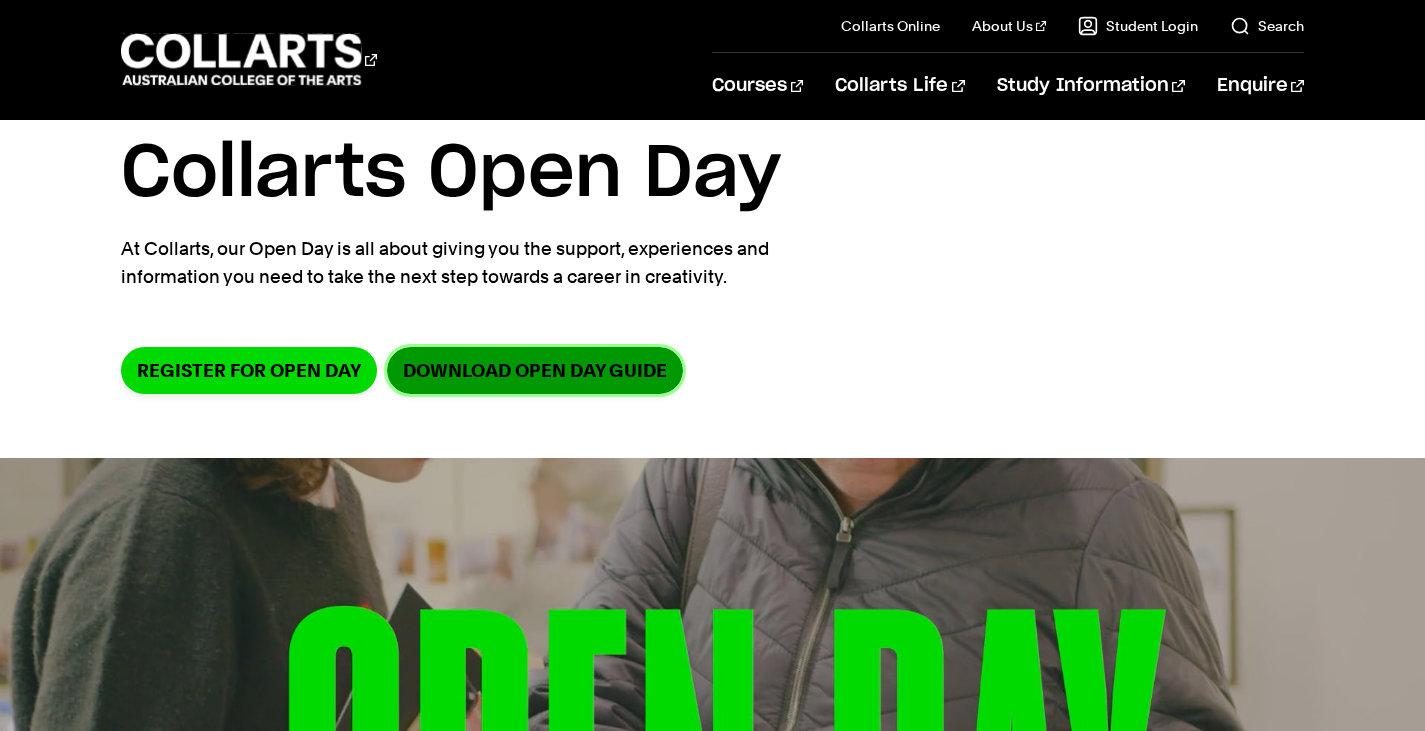 click on "DOWNLOAD OPEN DAY GUIDE" at bounding box center [535, 370] 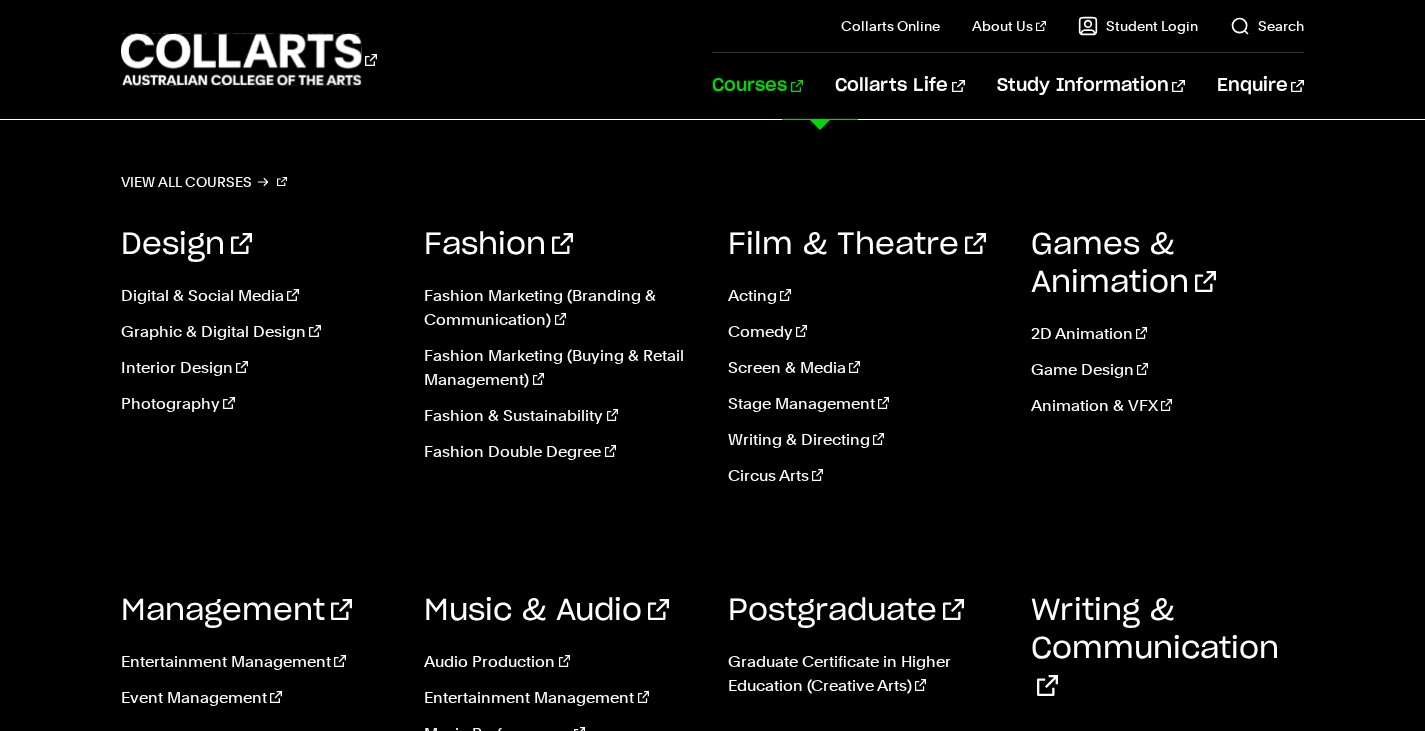 scroll, scrollTop: 379, scrollLeft: 0, axis: vertical 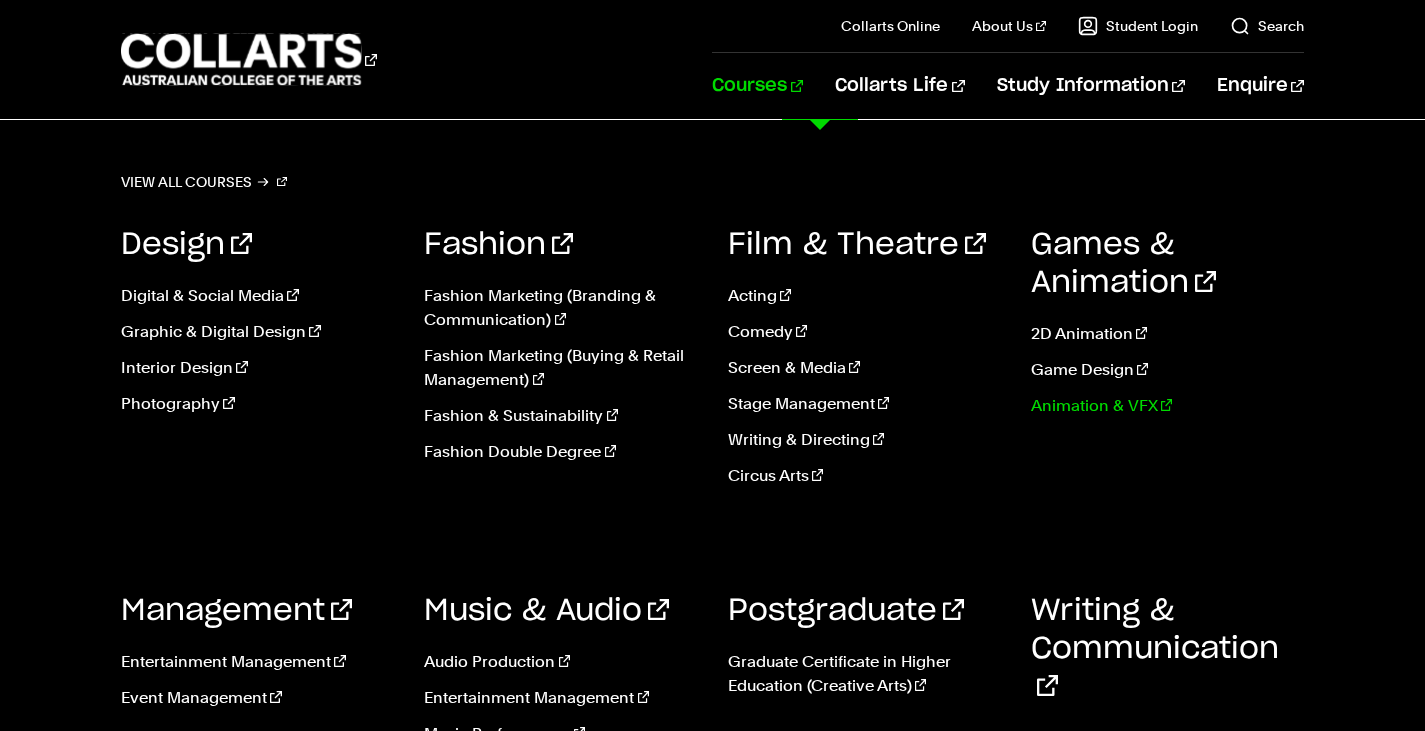click on "Animation & VFX" at bounding box center (1167, 406) 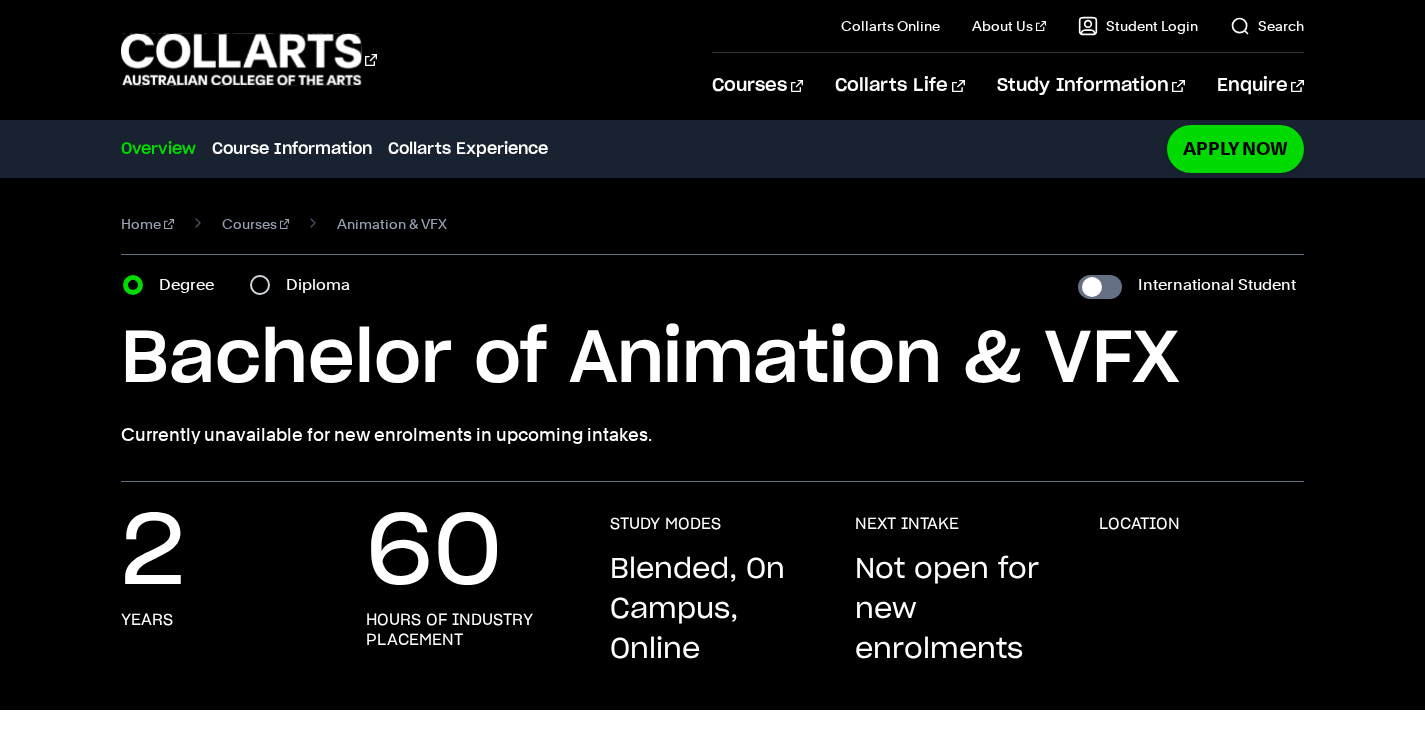 scroll, scrollTop: 0, scrollLeft: 0, axis: both 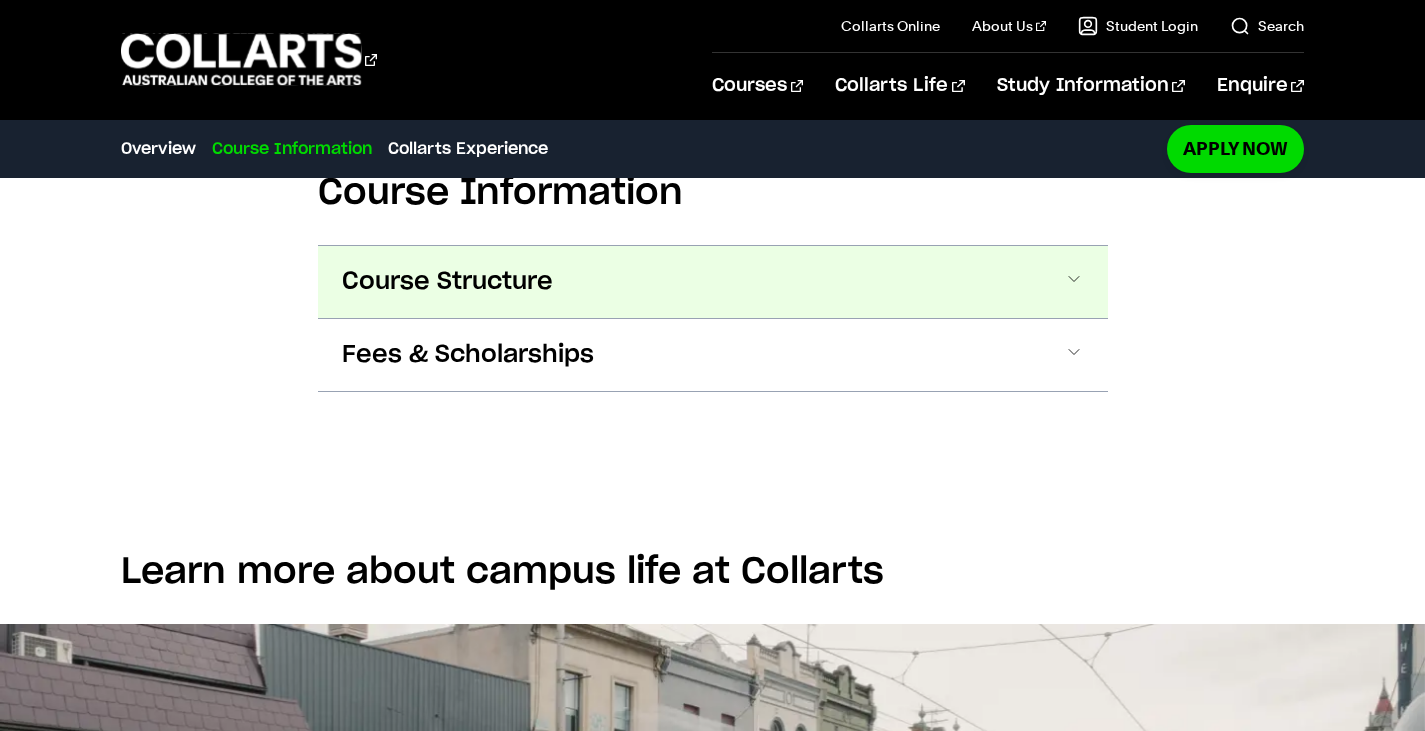 click on "Course Structure" at bounding box center (713, 282) 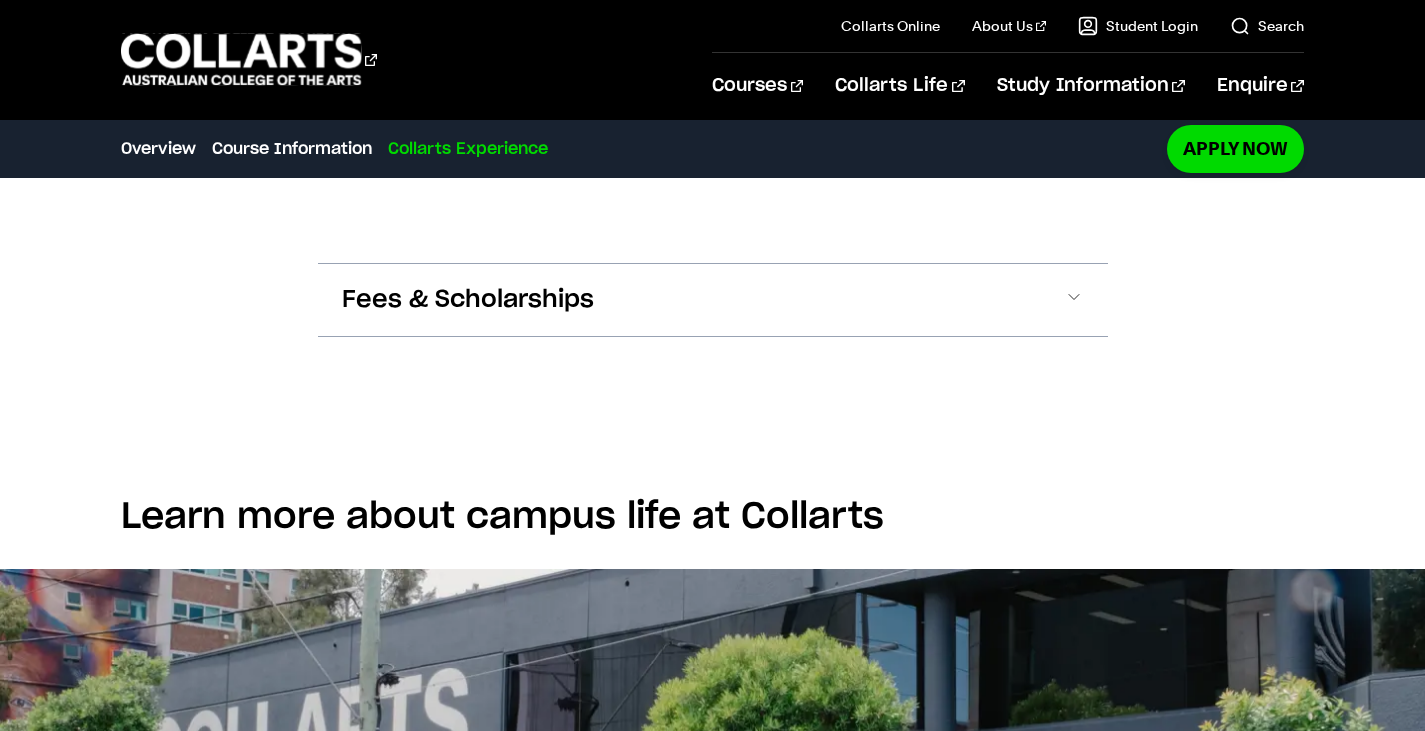 scroll, scrollTop: 2411, scrollLeft: 0, axis: vertical 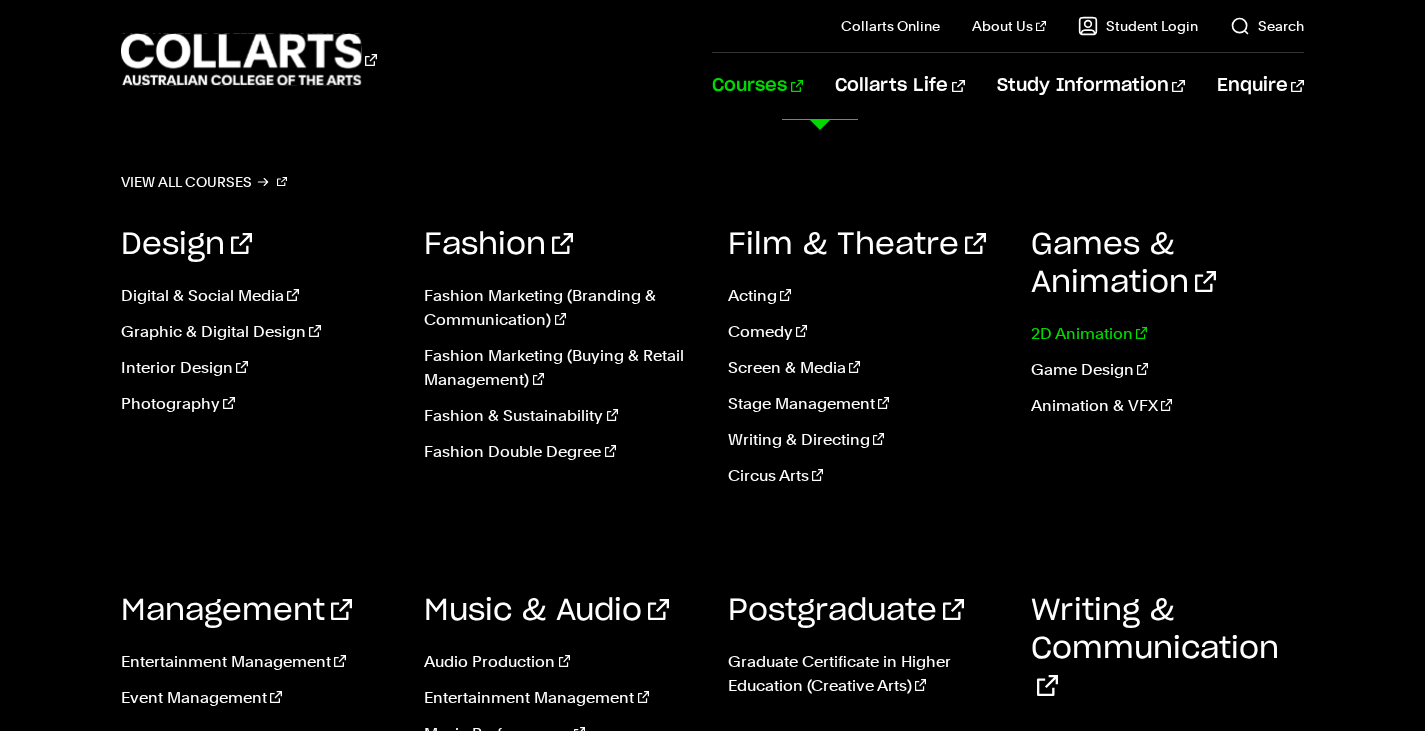 click on "2D Animation" at bounding box center [1167, 334] 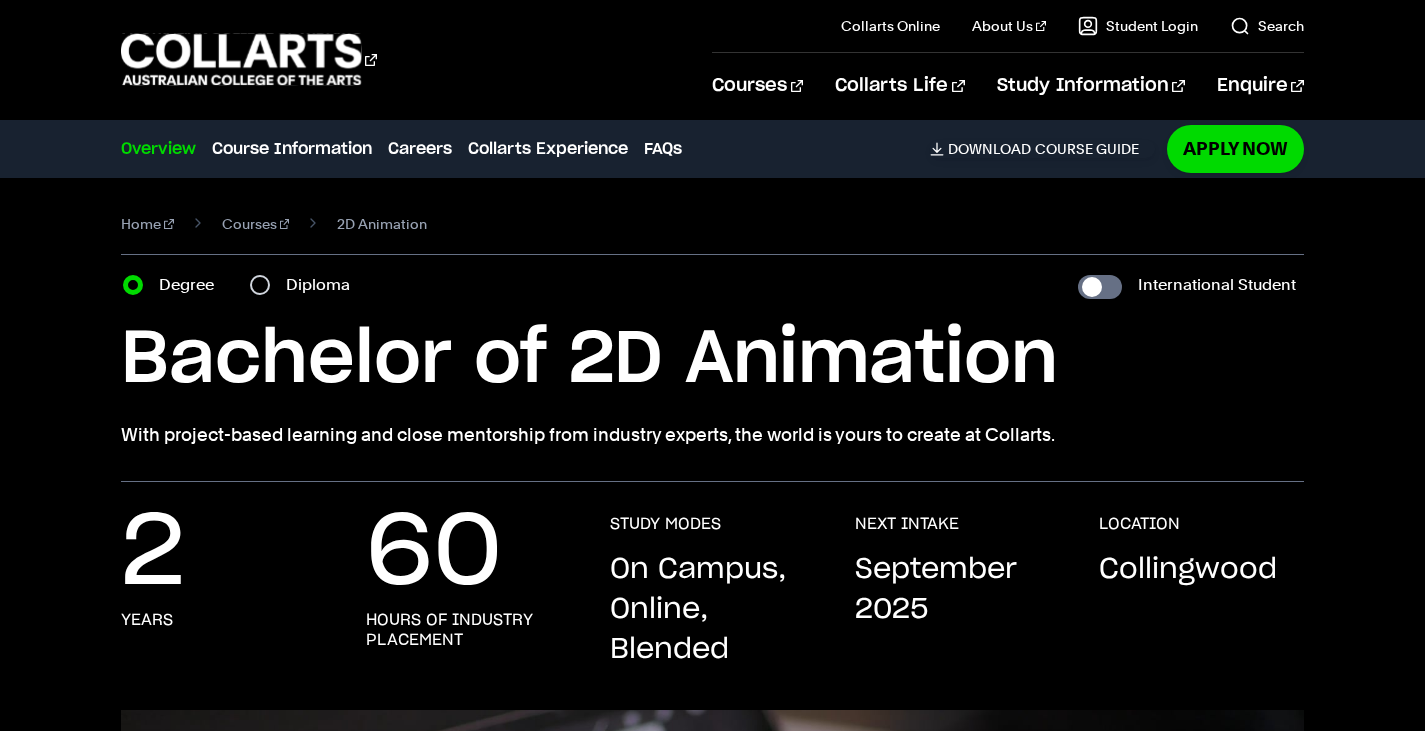 scroll, scrollTop: 0, scrollLeft: 0, axis: both 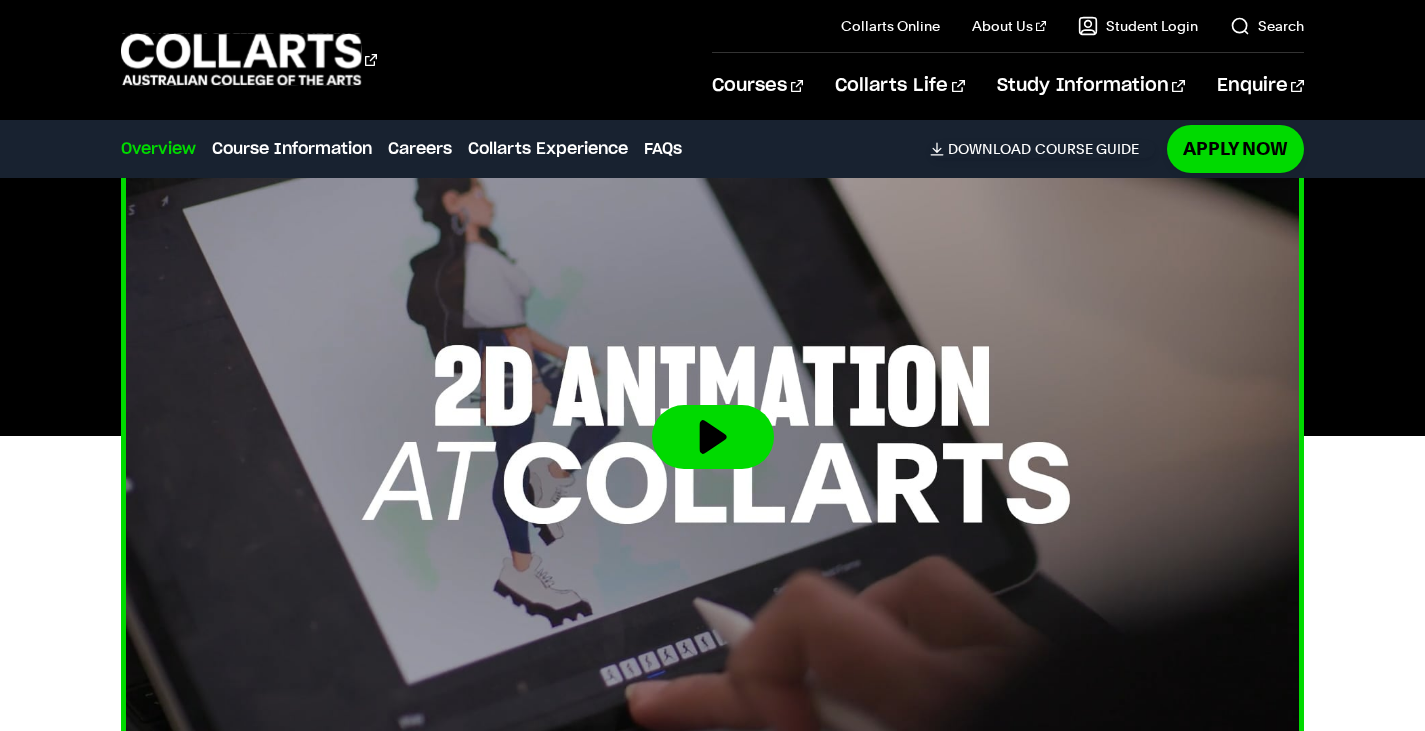 click at bounding box center [713, 437] 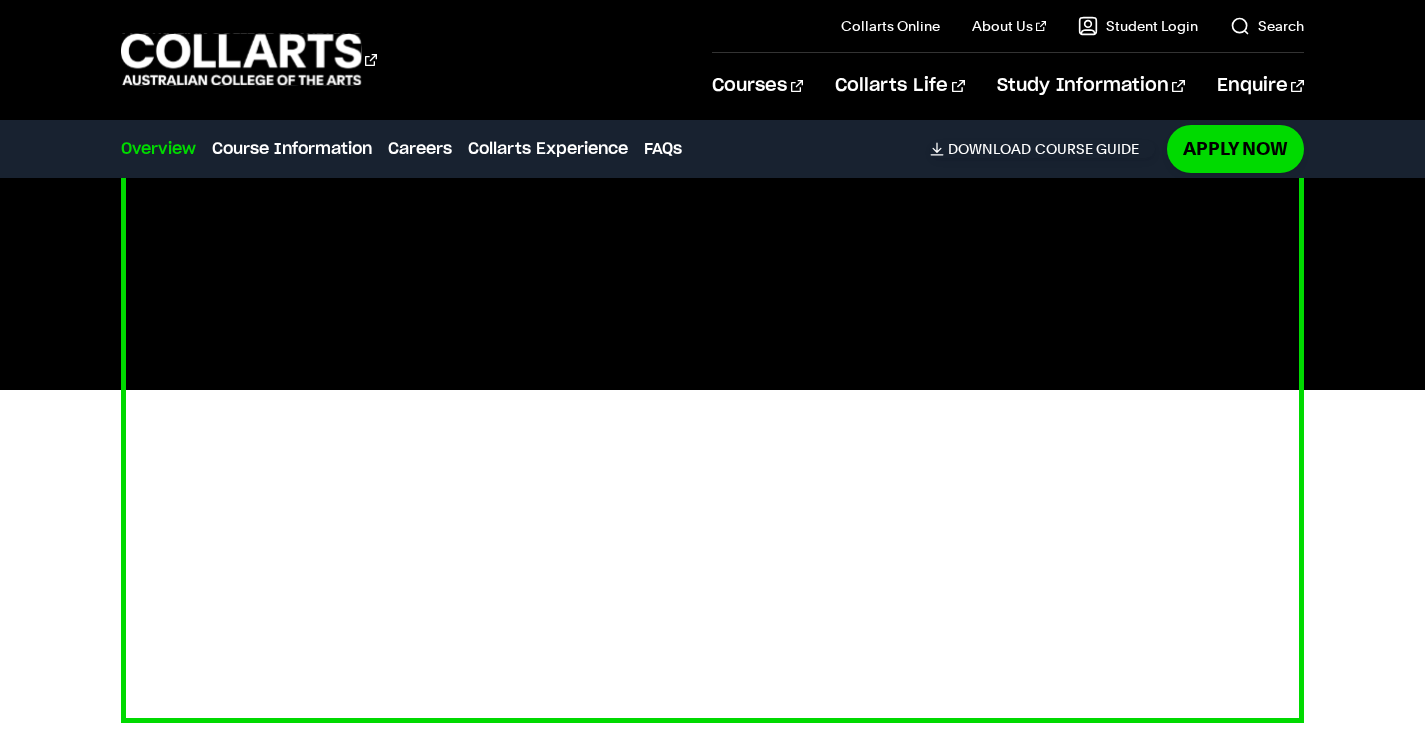 scroll, scrollTop: 651, scrollLeft: 0, axis: vertical 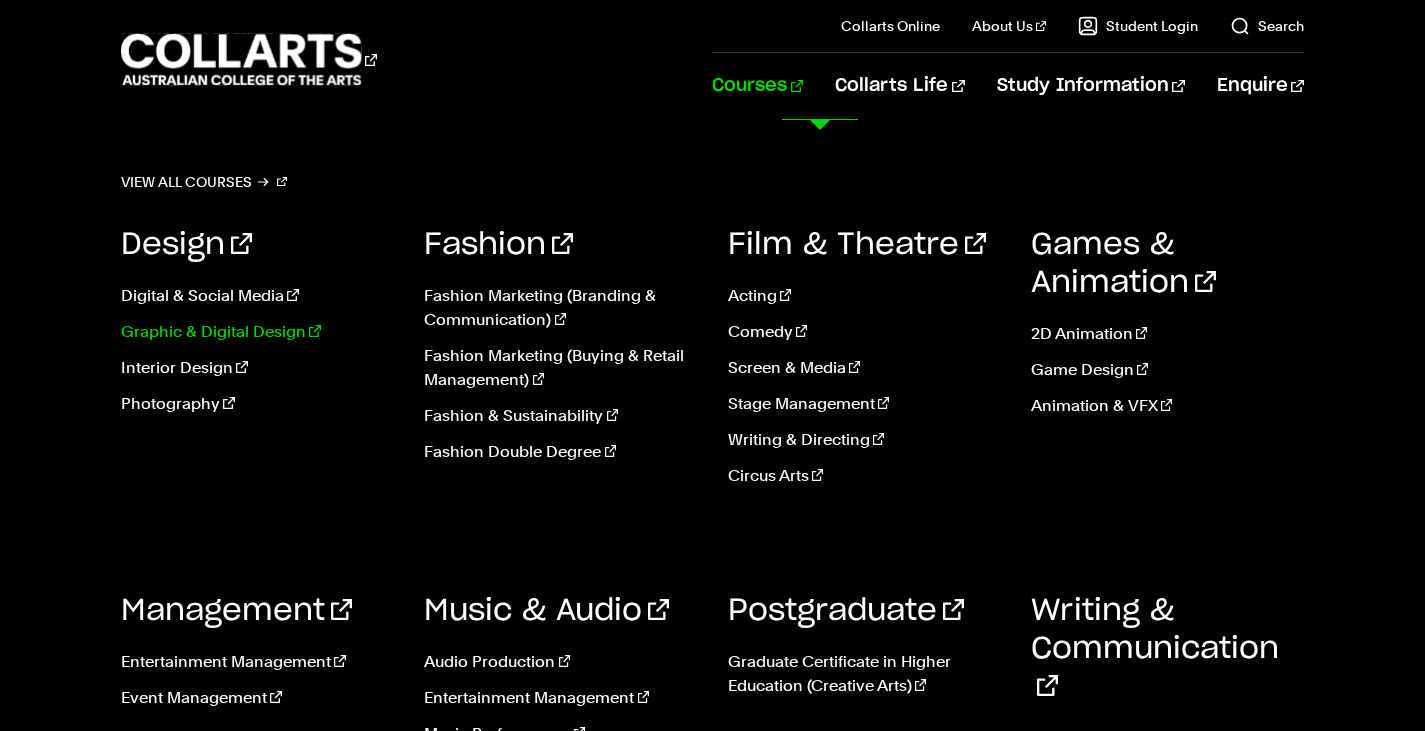 click on "Graphic & Digital Design" at bounding box center [257, 332] 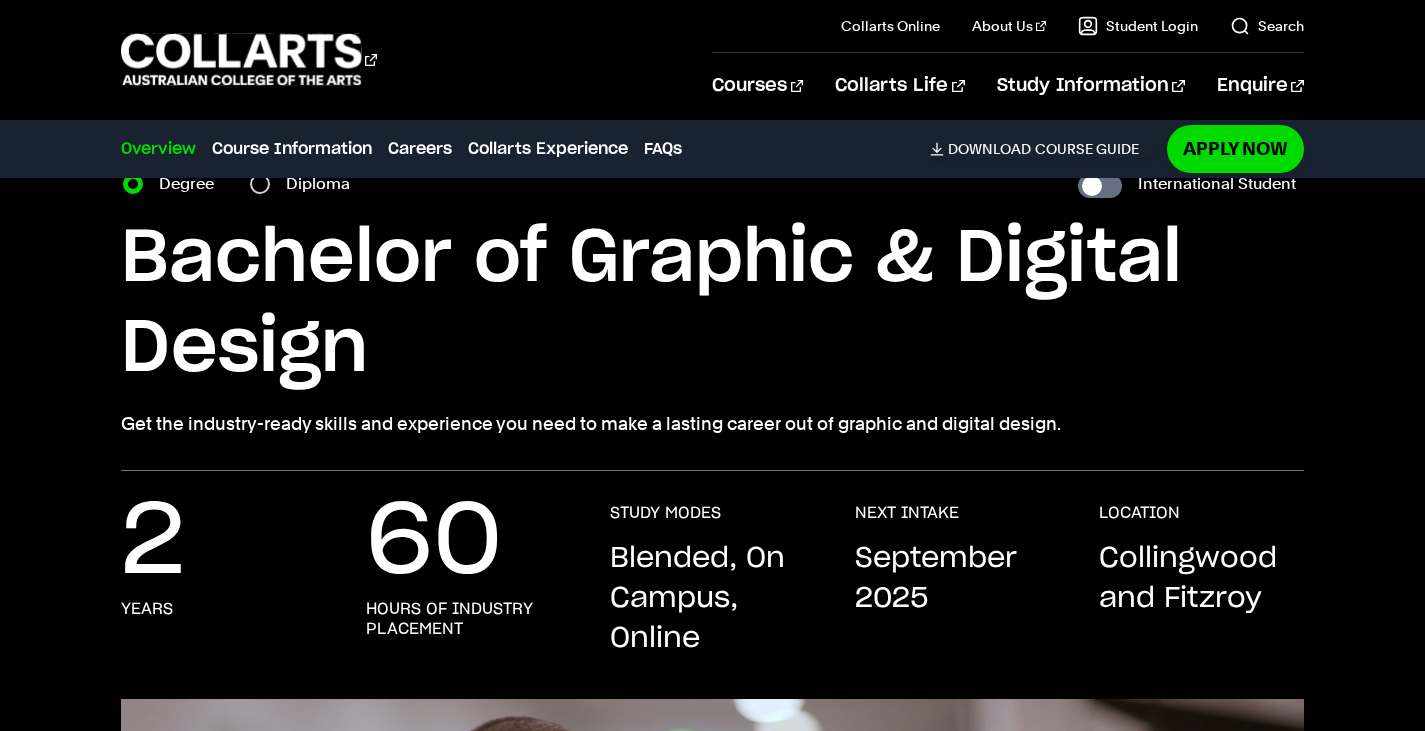 scroll, scrollTop: 0, scrollLeft: 0, axis: both 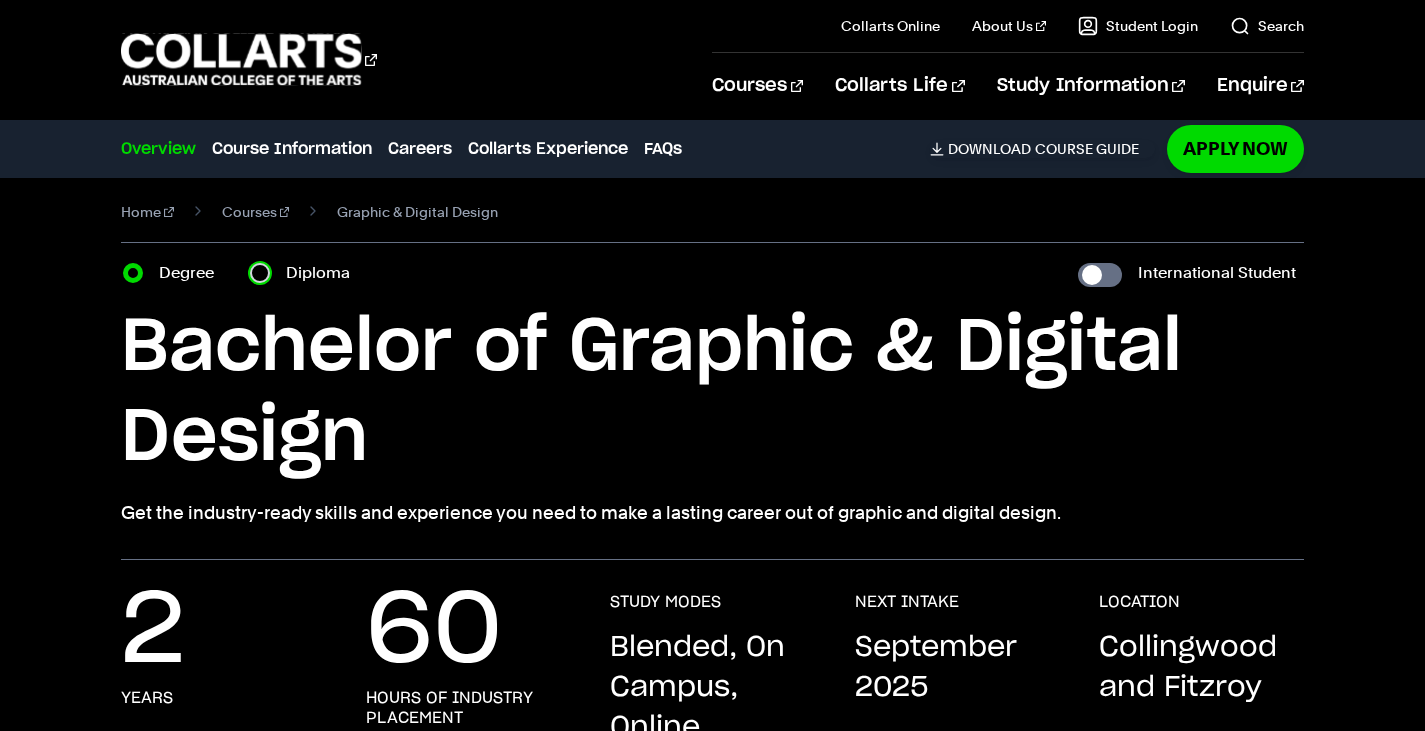 click on "Diploma" at bounding box center (260, 273) 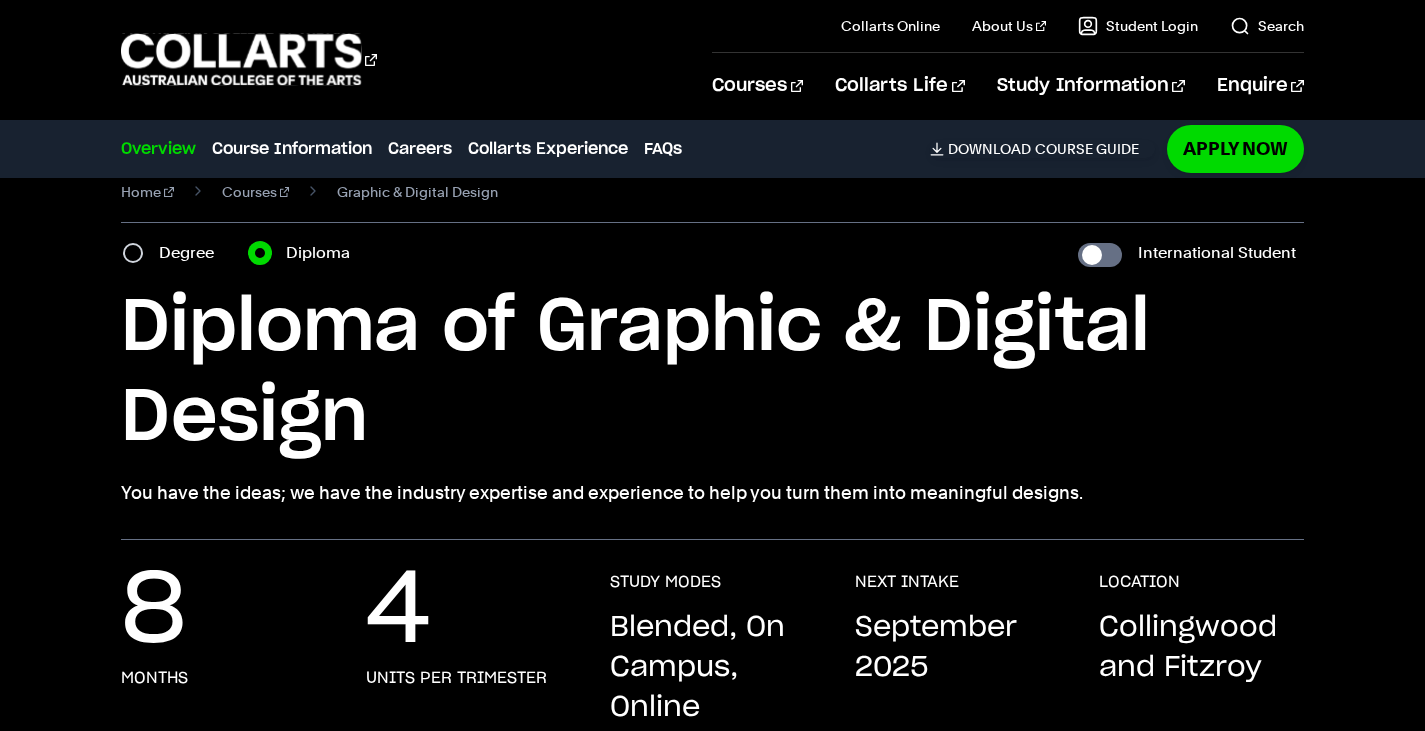 scroll, scrollTop: 21, scrollLeft: 0, axis: vertical 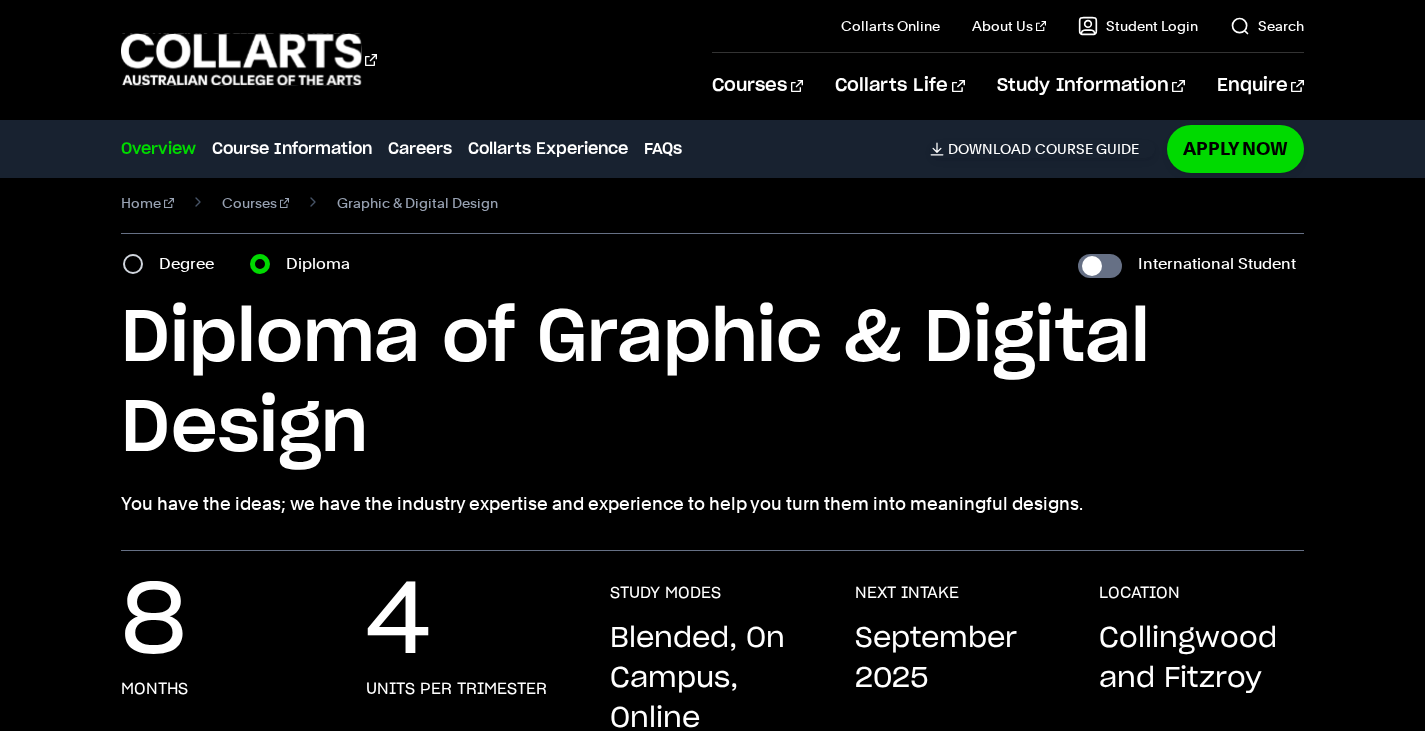 click on "Home
Courses
Graphic & Digital Design
Course variant
Degree
Diploma
International Student
Bachelor of Graphic & Digital Design" at bounding box center [712, 354] 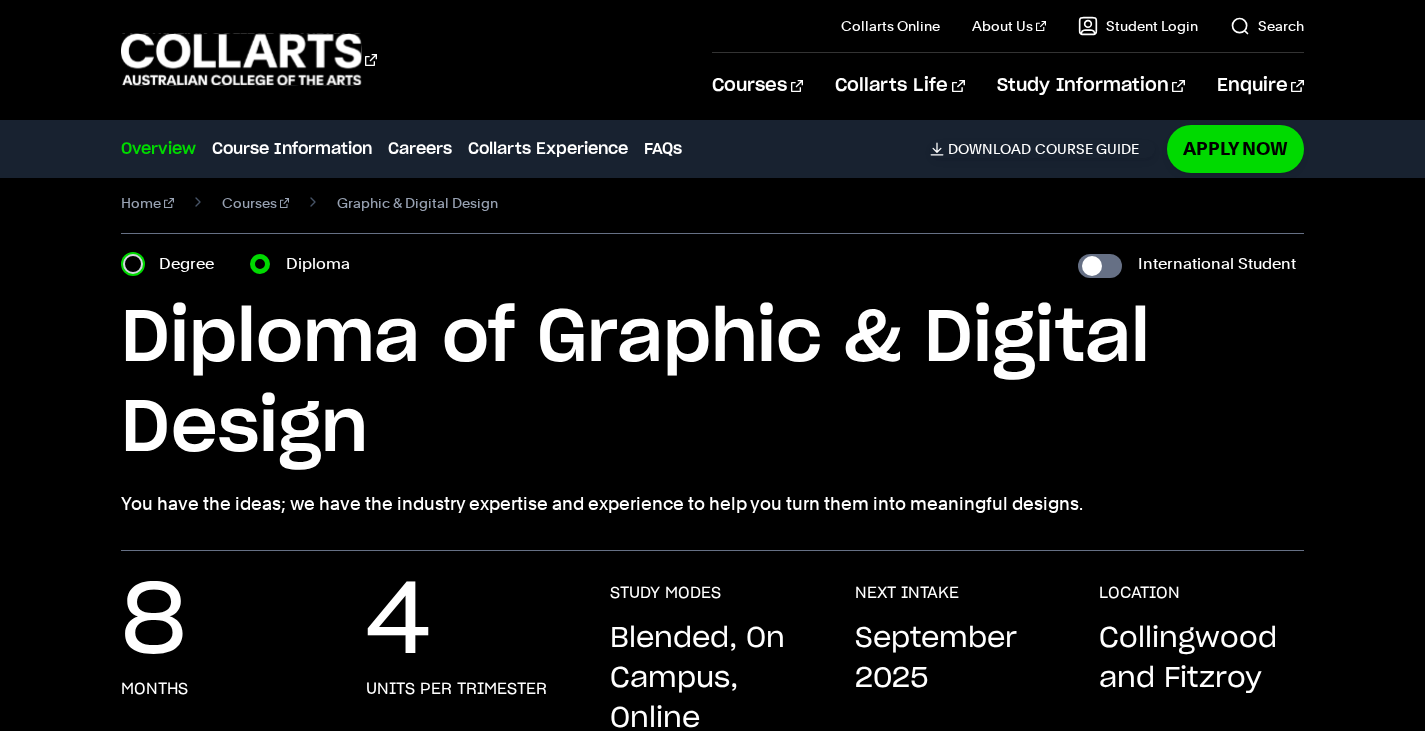 click on "Degree" at bounding box center (133, 264) 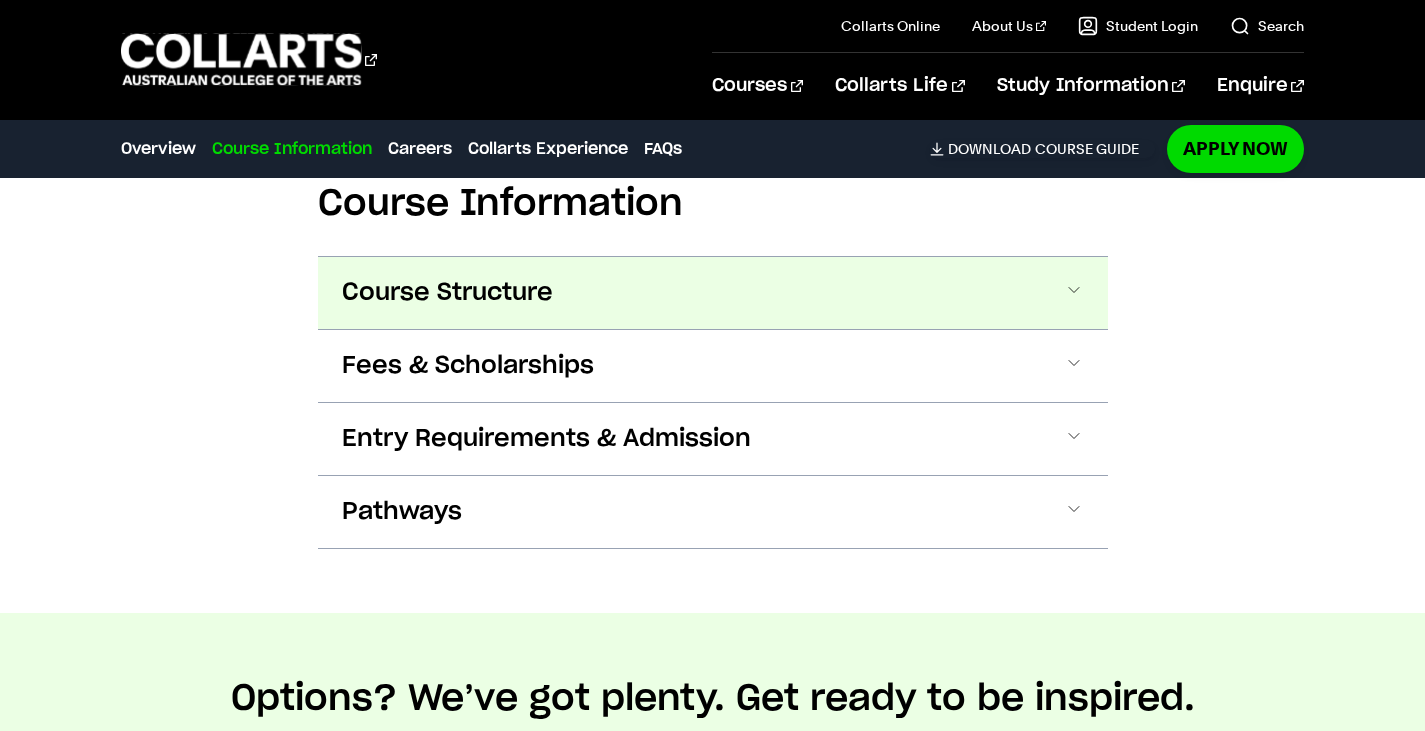click on "Course Structure" at bounding box center [447, 293] 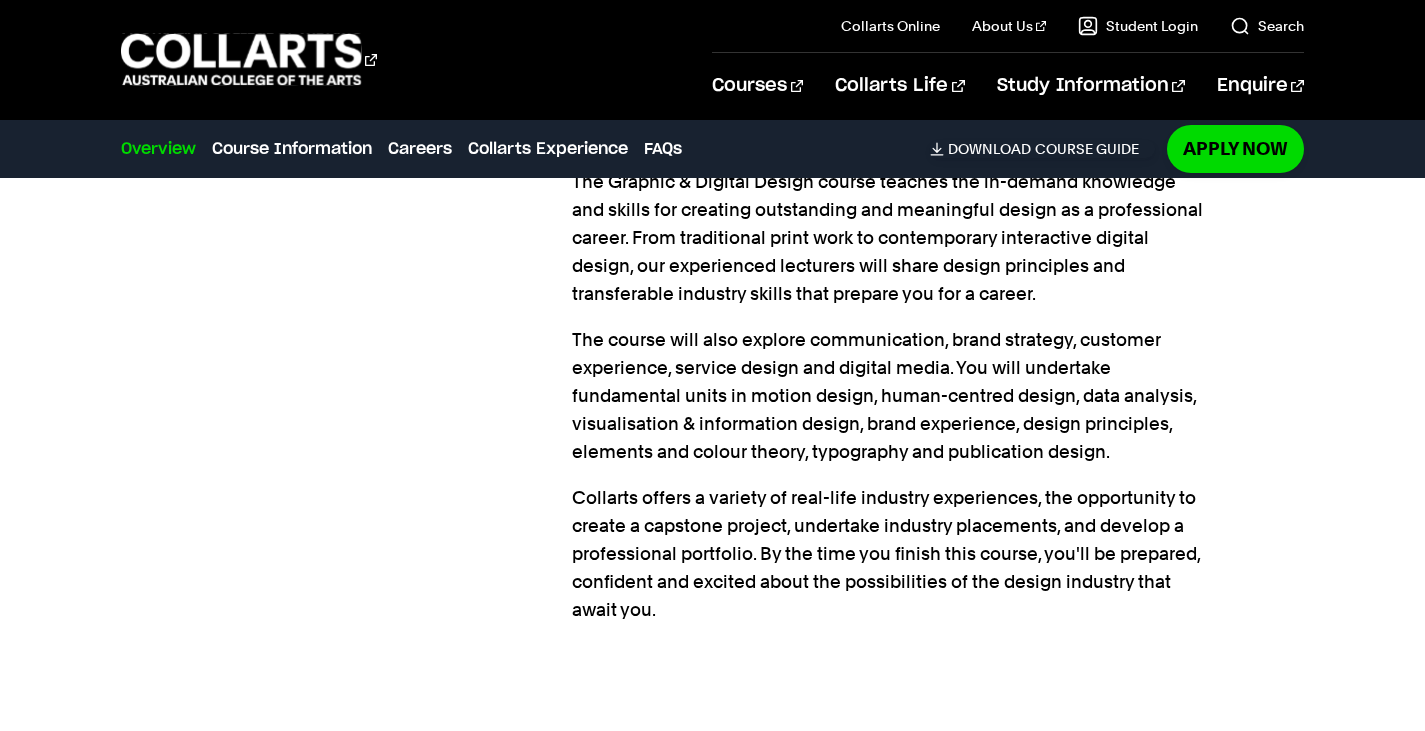 scroll, scrollTop: 1698, scrollLeft: 0, axis: vertical 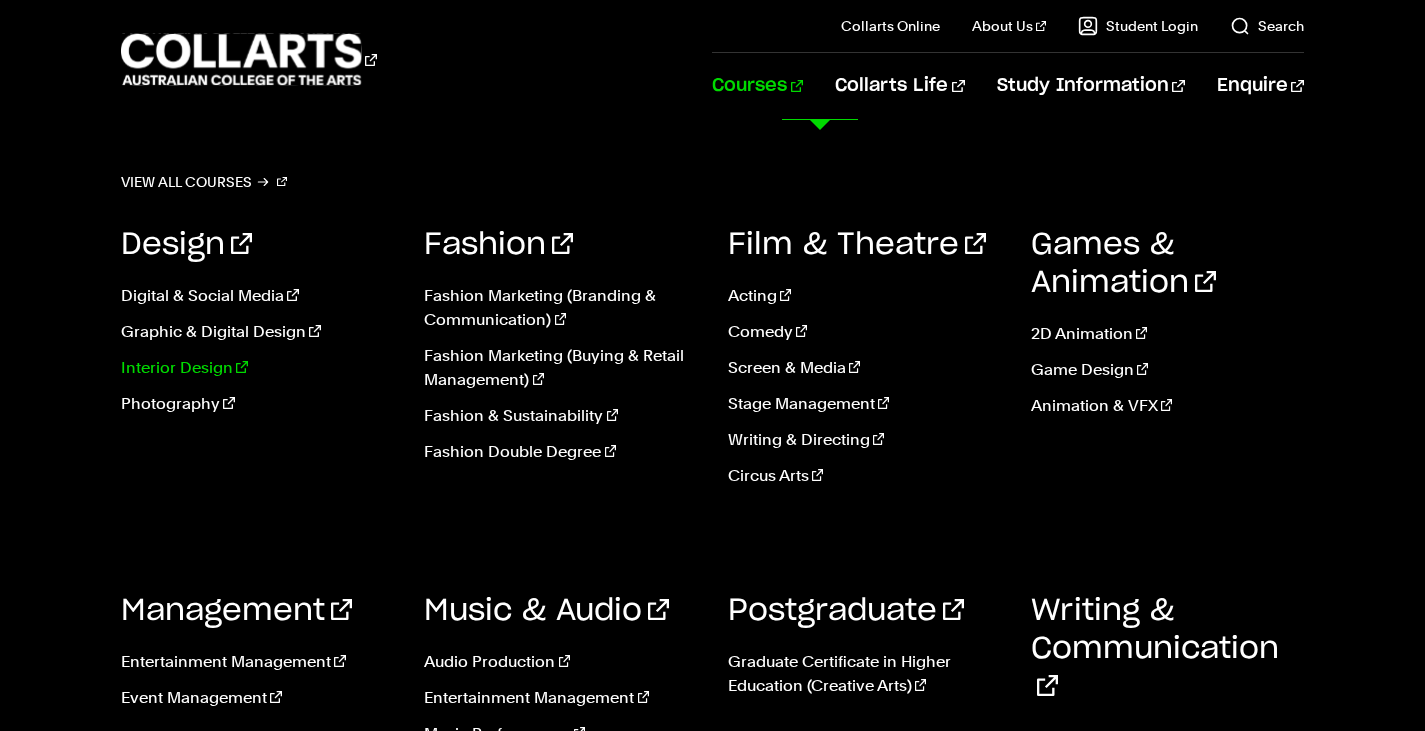 click on "Interior Design" at bounding box center [257, 368] 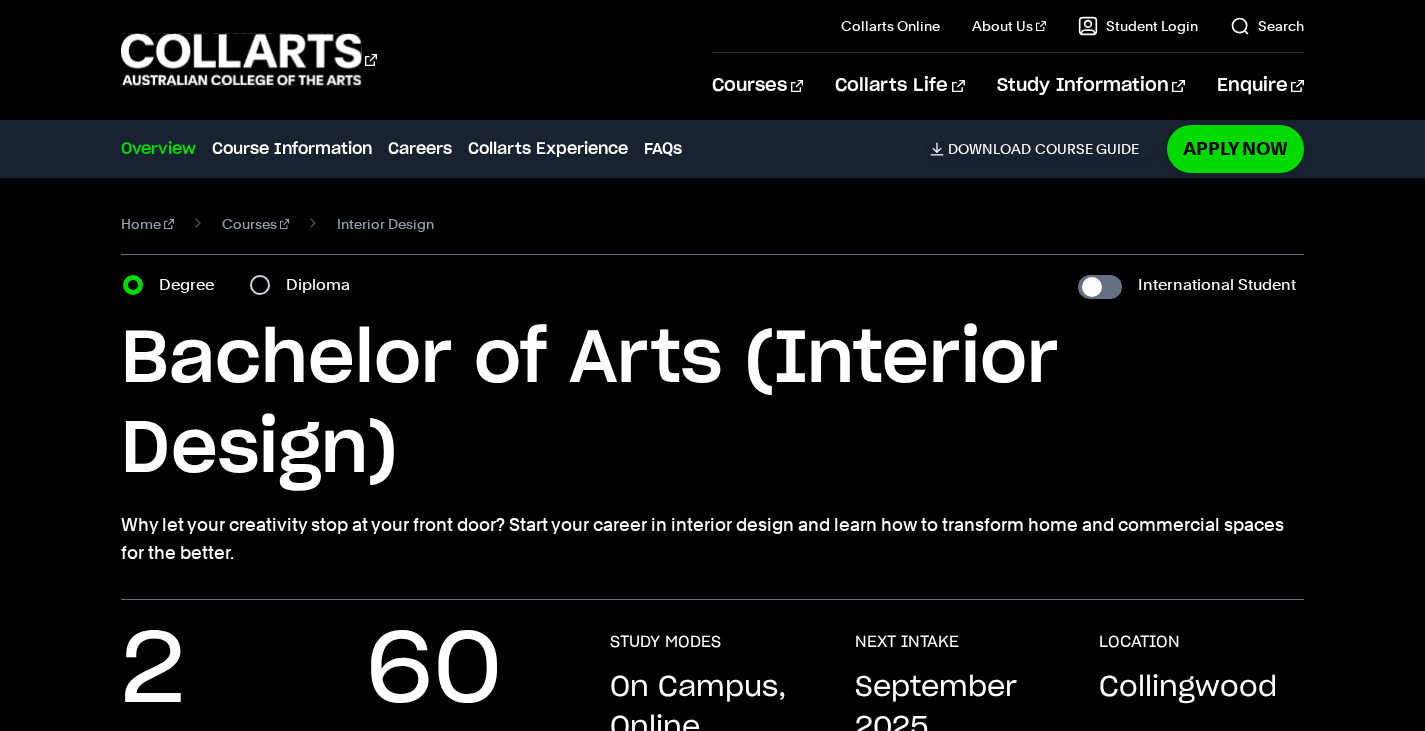 scroll, scrollTop: 0, scrollLeft: 0, axis: both 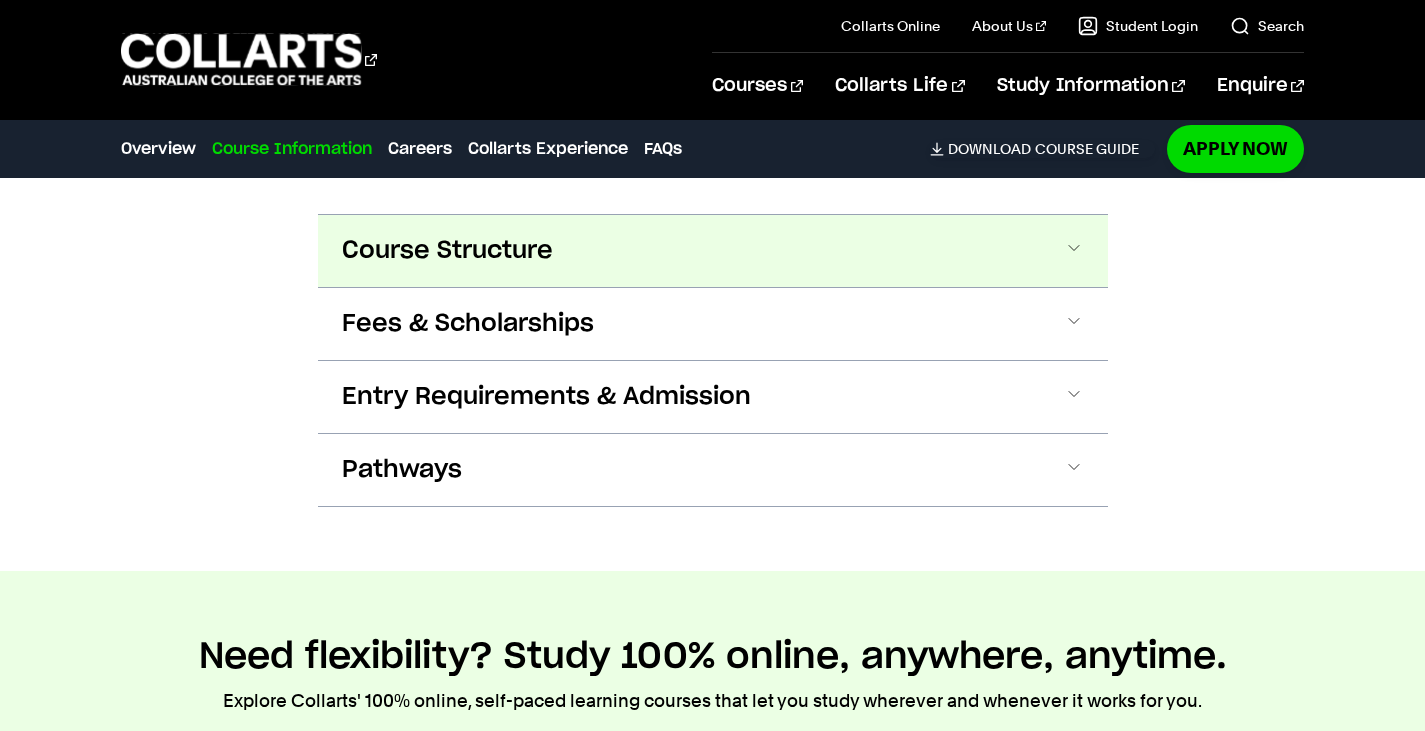 click on "Course Structure" at bounding box center [447, 251] 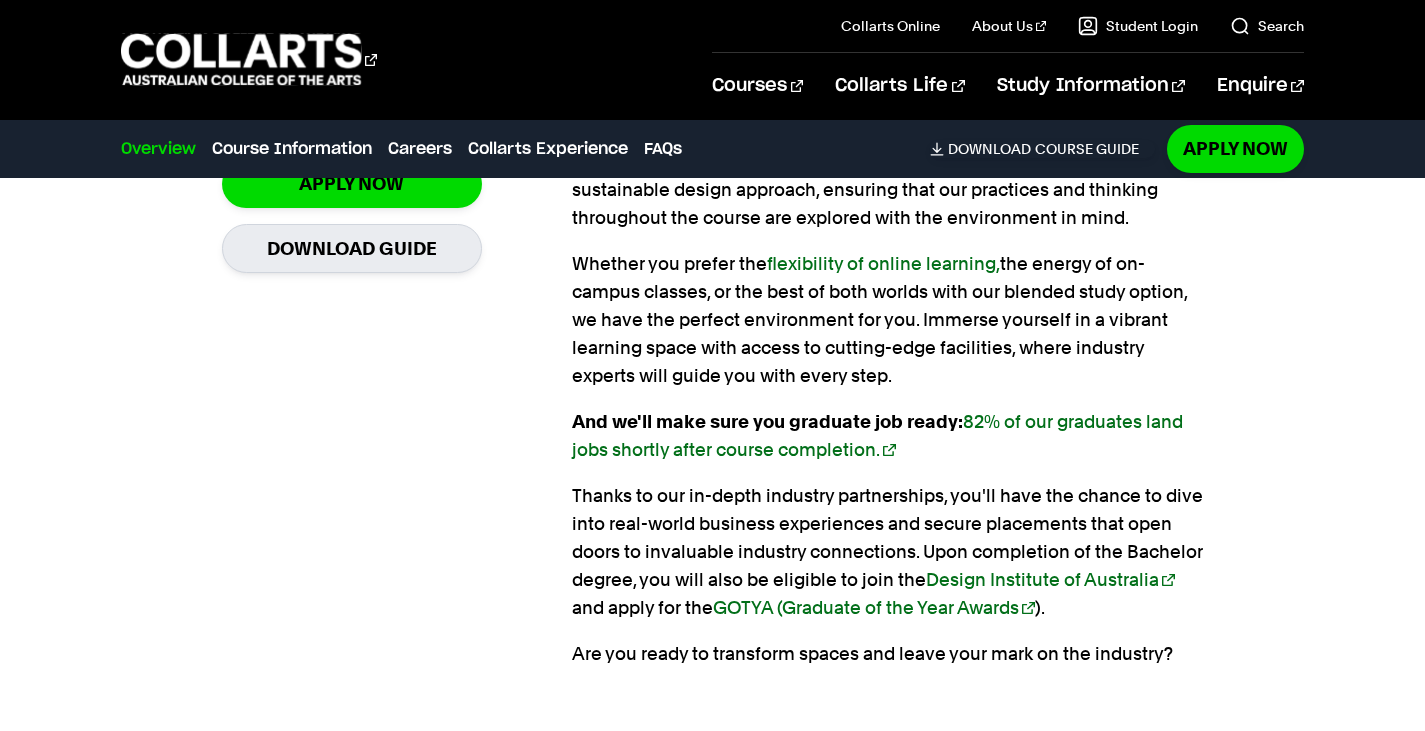 scroll, scrollTop: 1708, scrollLeft: 0, axis: vertical 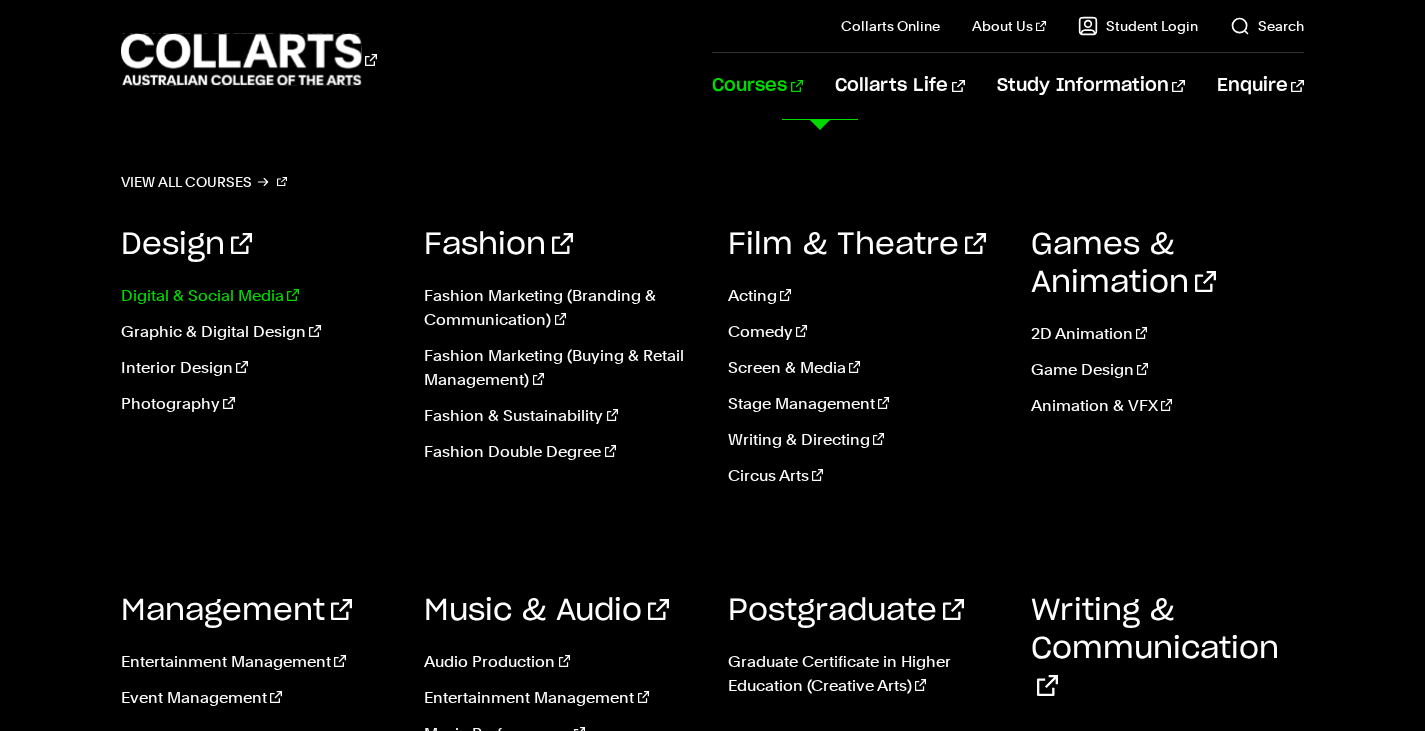 click on "Digital & Social Media" at bounding box center (257, 296) 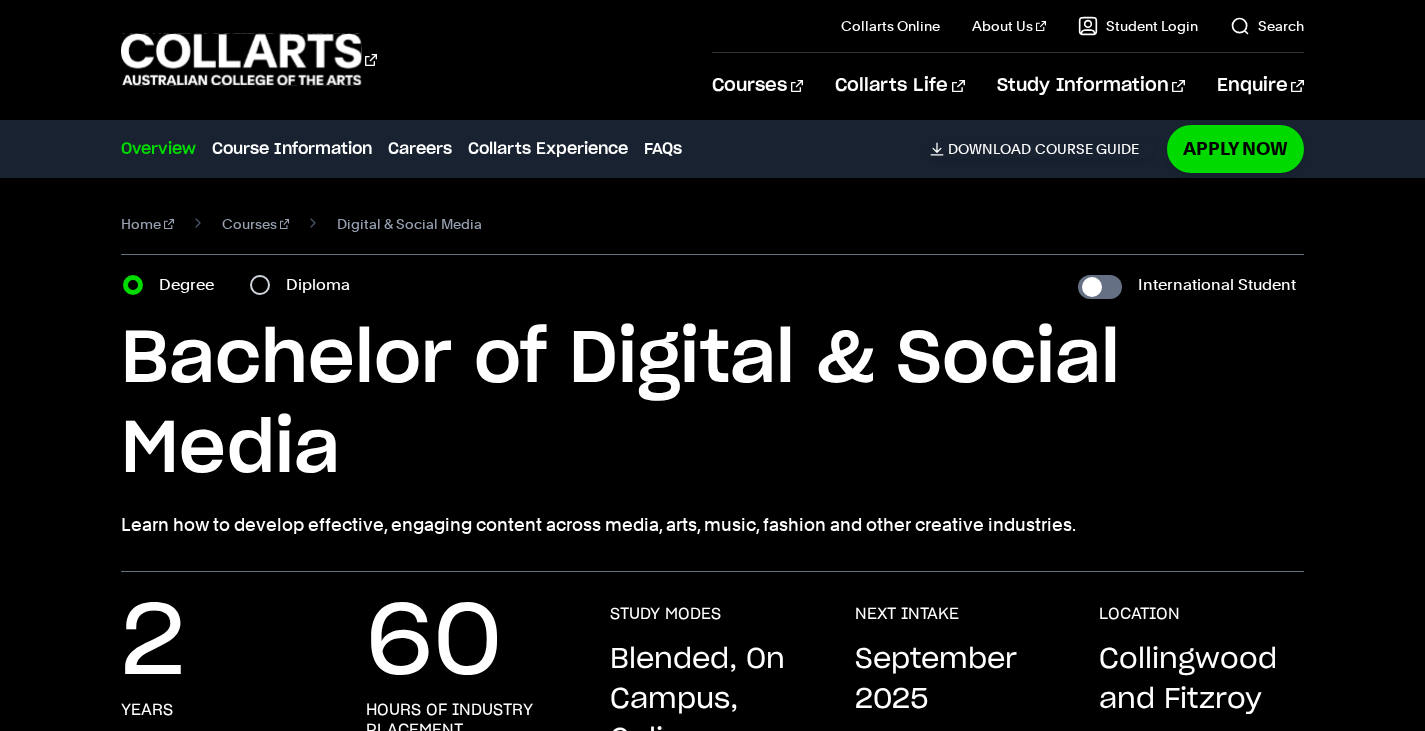 scroll, scrollTop: 230, scrollLeft: 0, axis: vertical 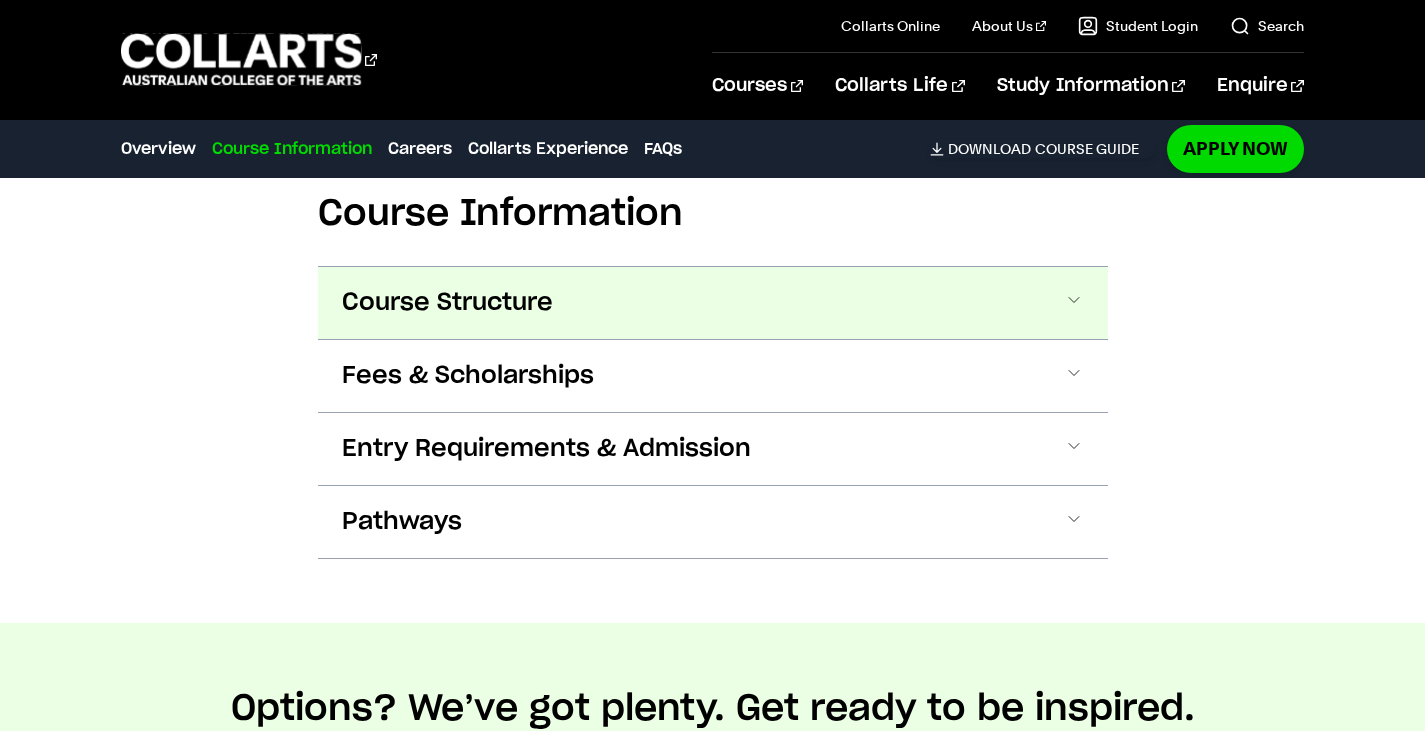click on "Course Structure" at bounding box center [447, 303] 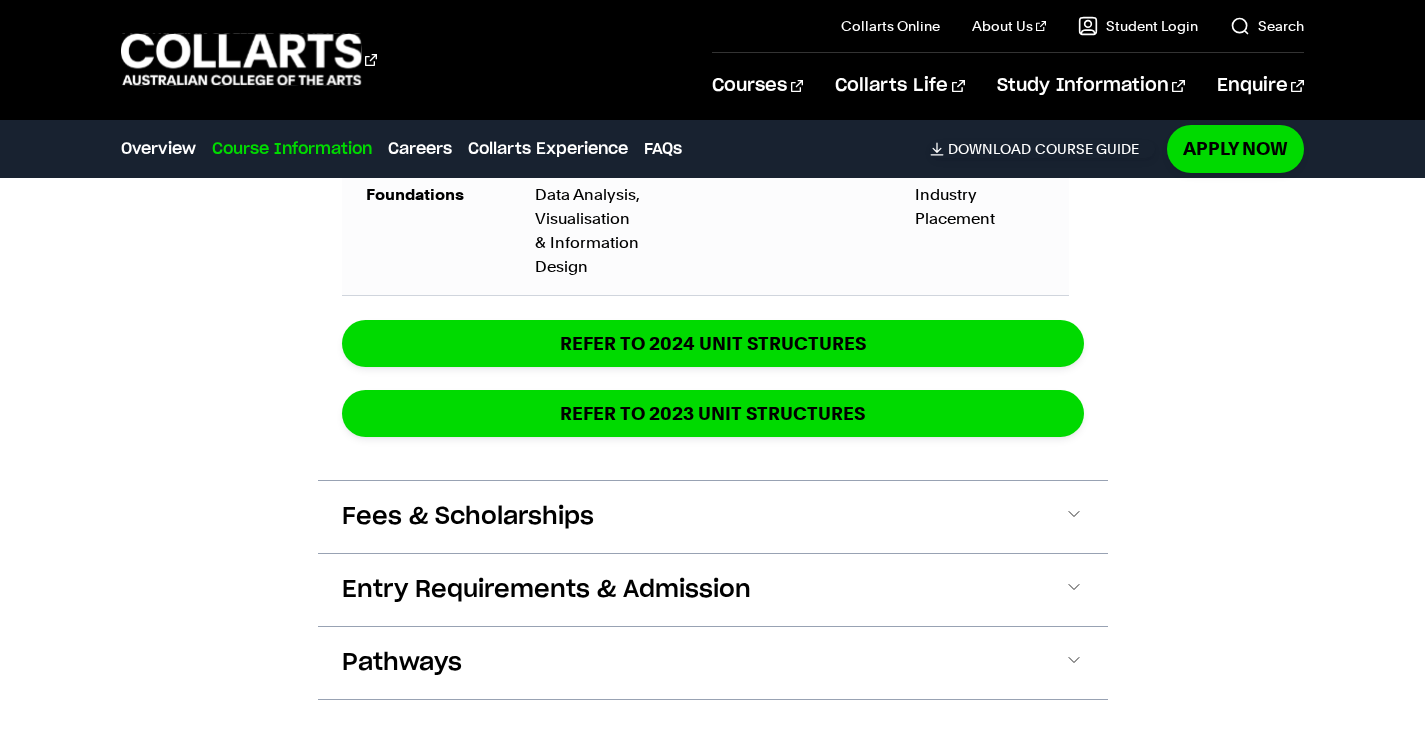 scroll, scrollTop: 3490, scrollLeft: 0, axis: vertical 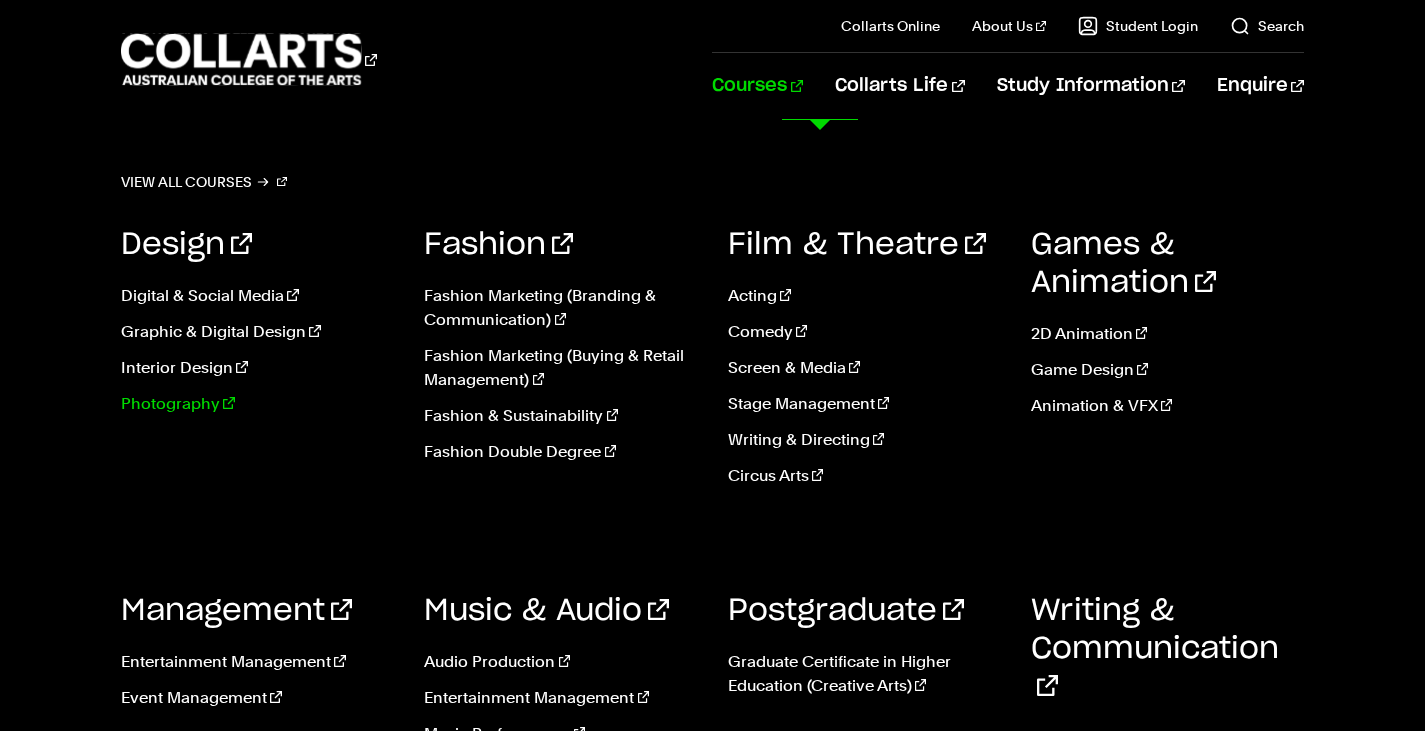 click on "Photography" at bounding box center [257, 404] 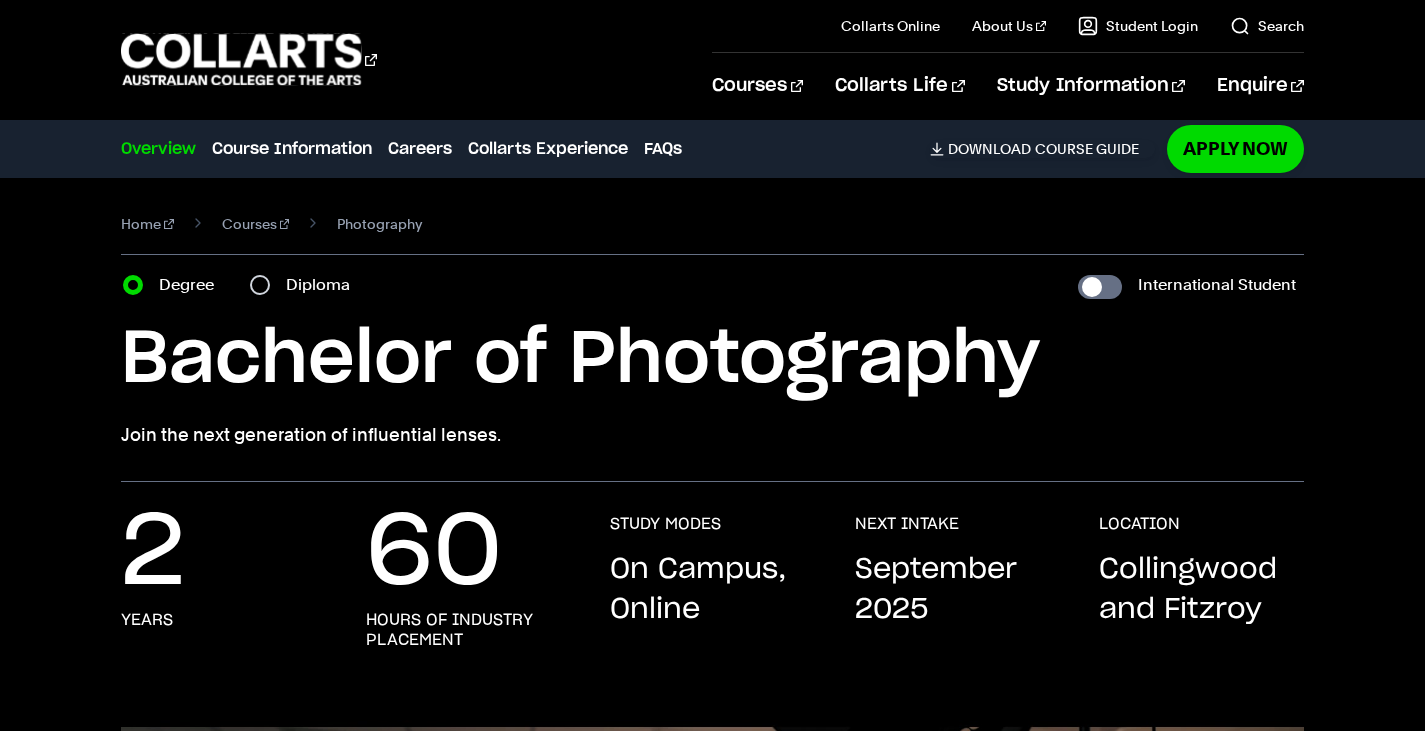 scroll, scrollTop: 386, scrollLeft: 0, axis: vertical 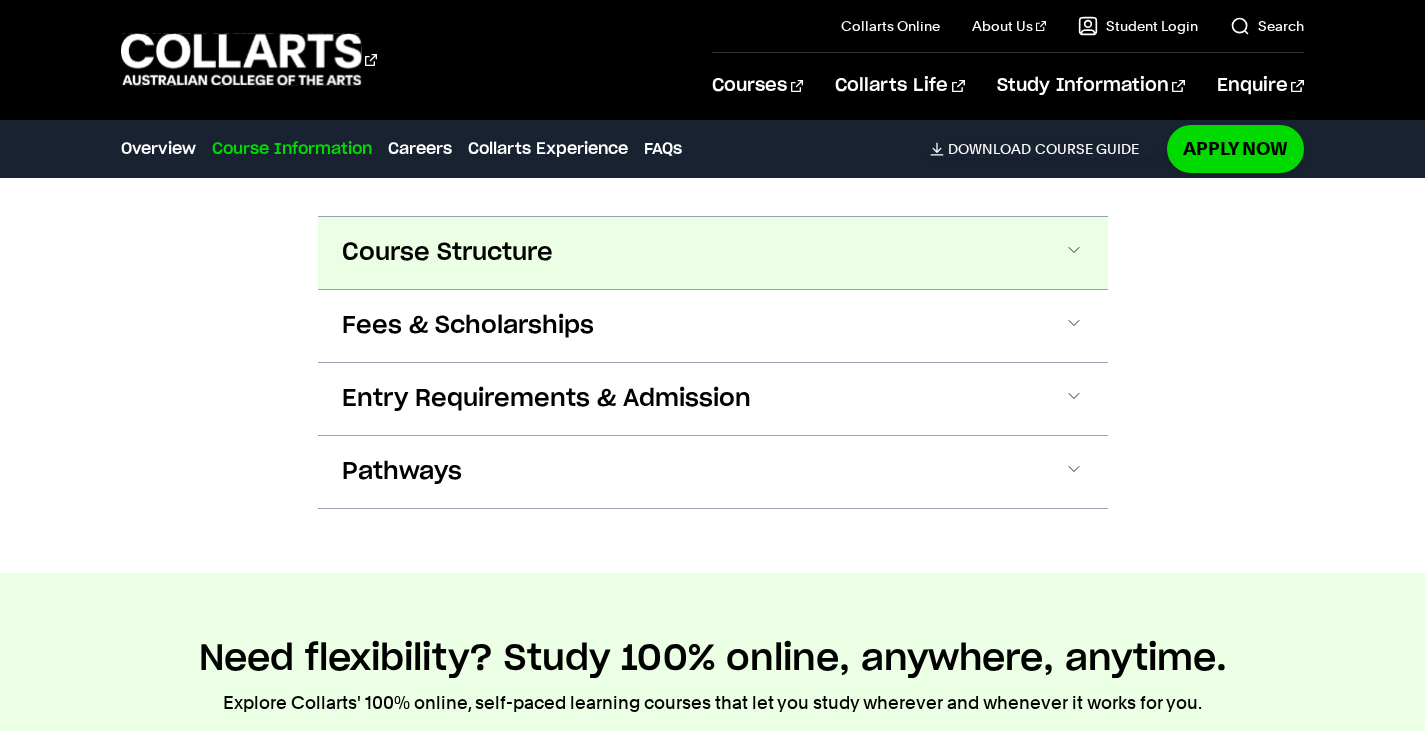 click on "Course Structure" at bounding box center [713, 253] 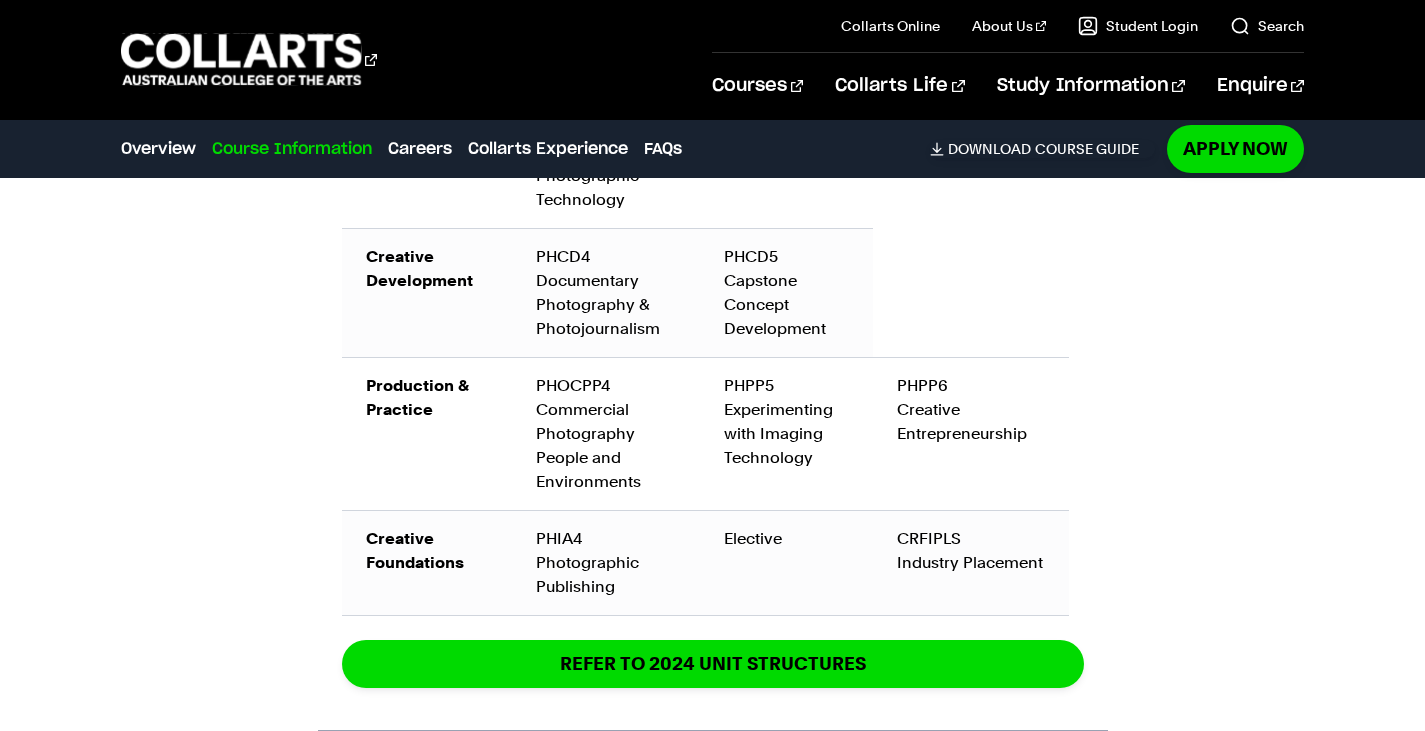 scroll, scrollTop: 3470, scrollLeft: 0, axis: vertical 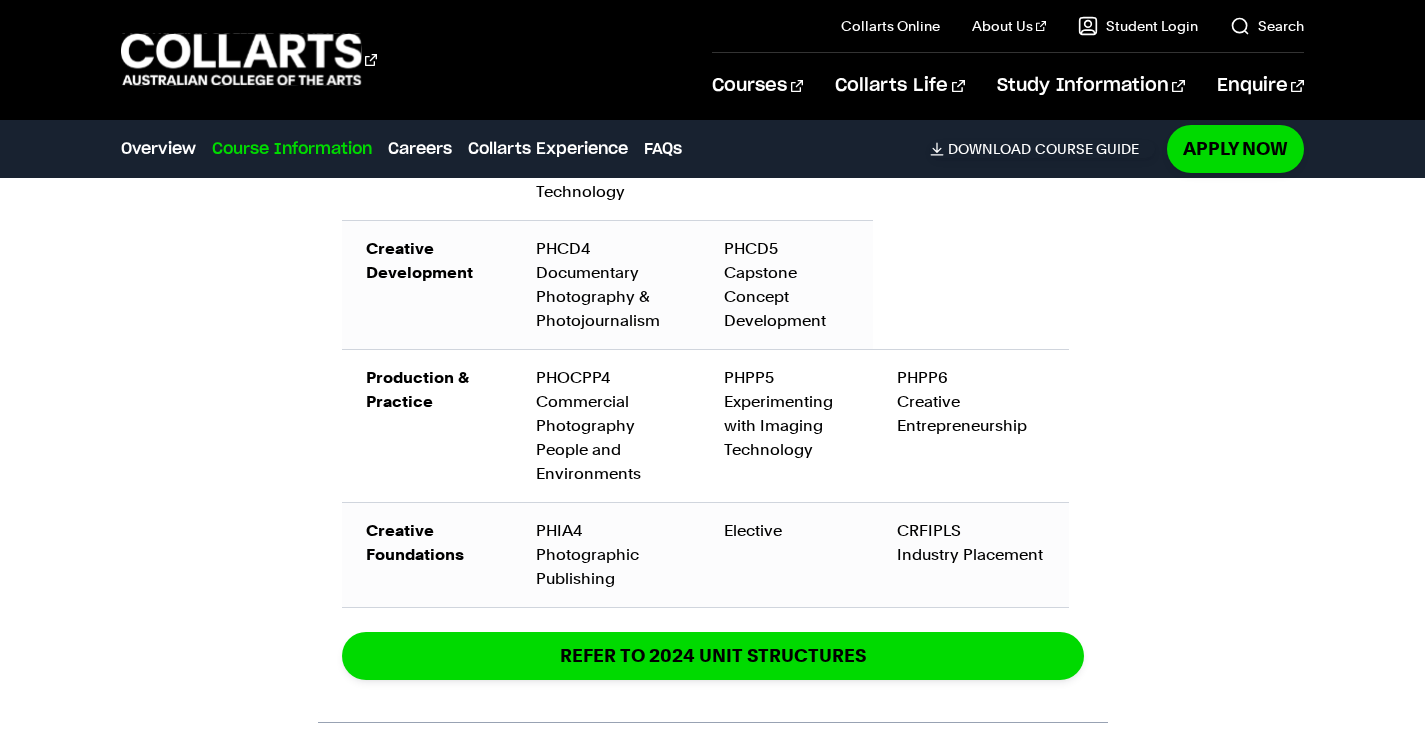 click on "Course Information" at bounding box center (292, 149) 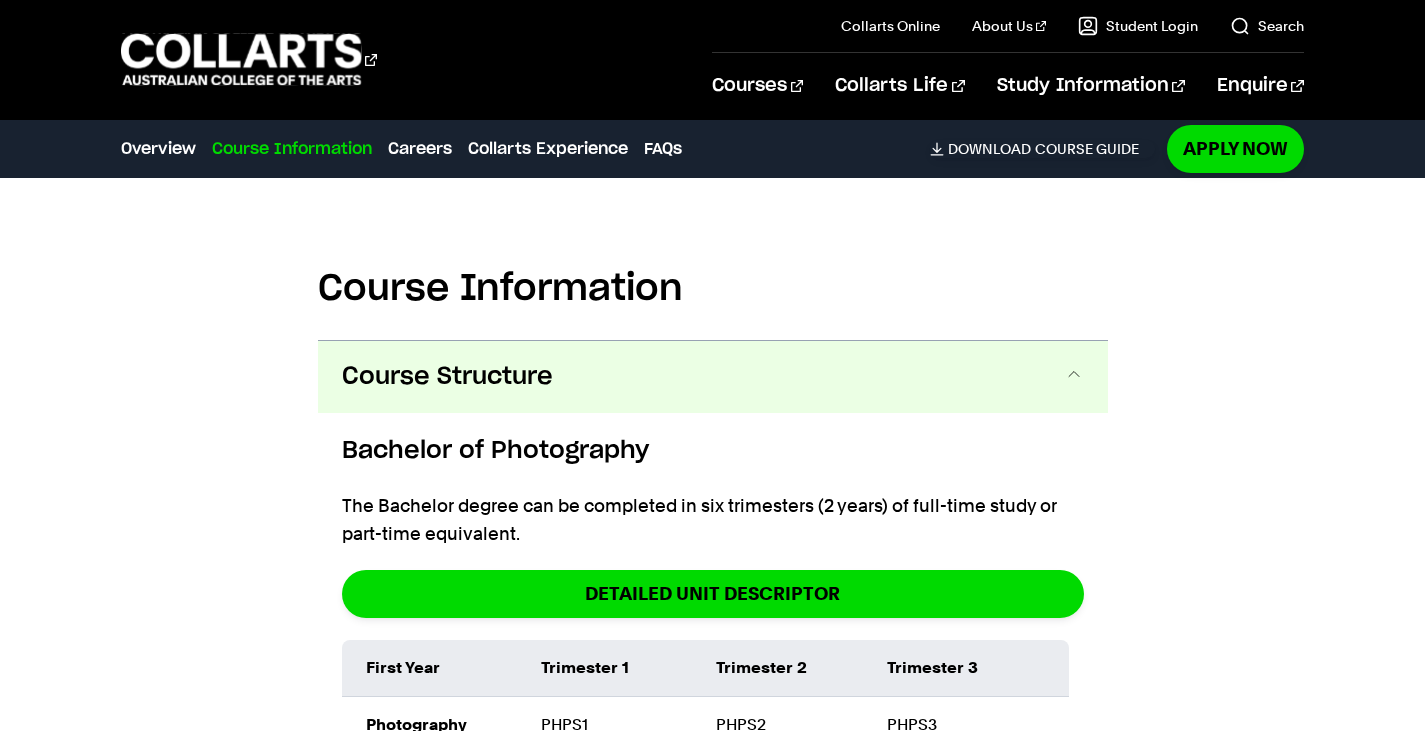 scroll, scrollTop: 2287, scrollLeft: 0, axis: vertical 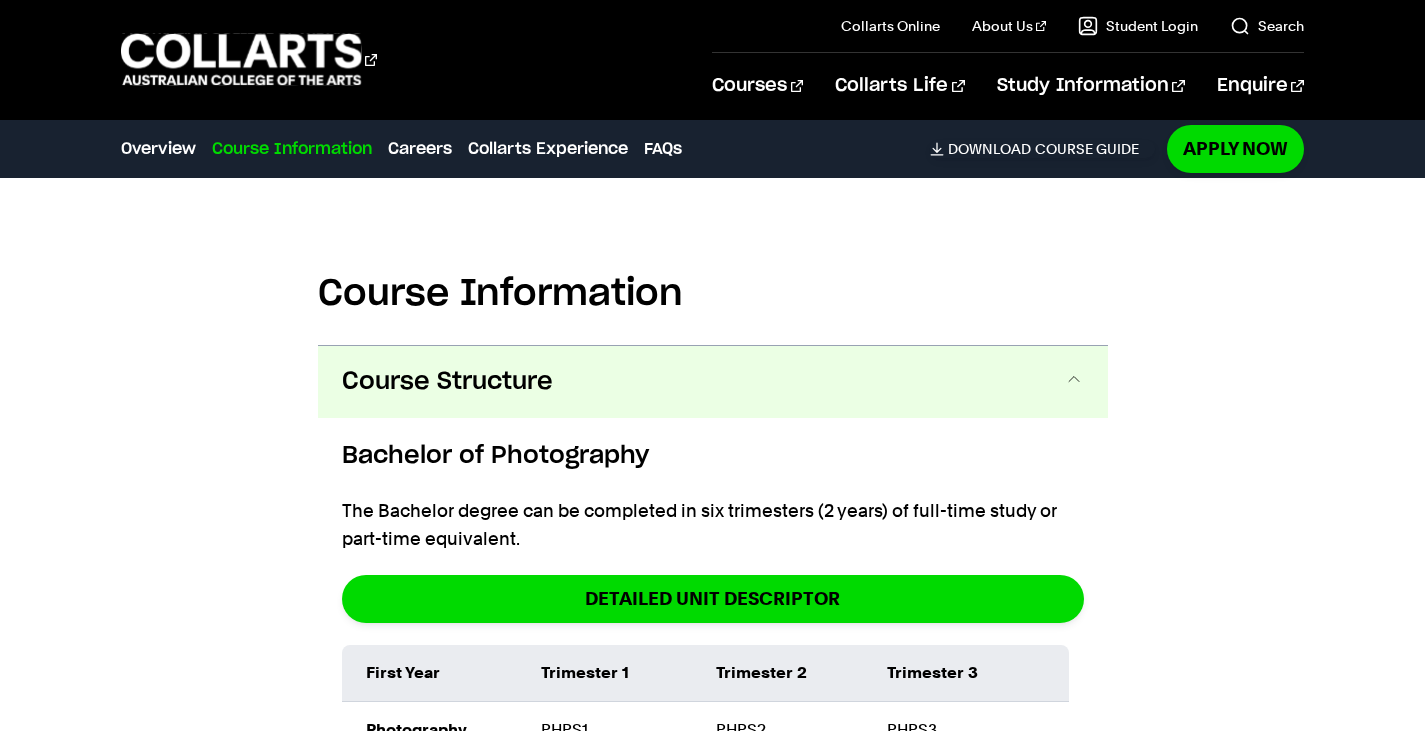 click on "Course Information" at bounding box center [292, 149] 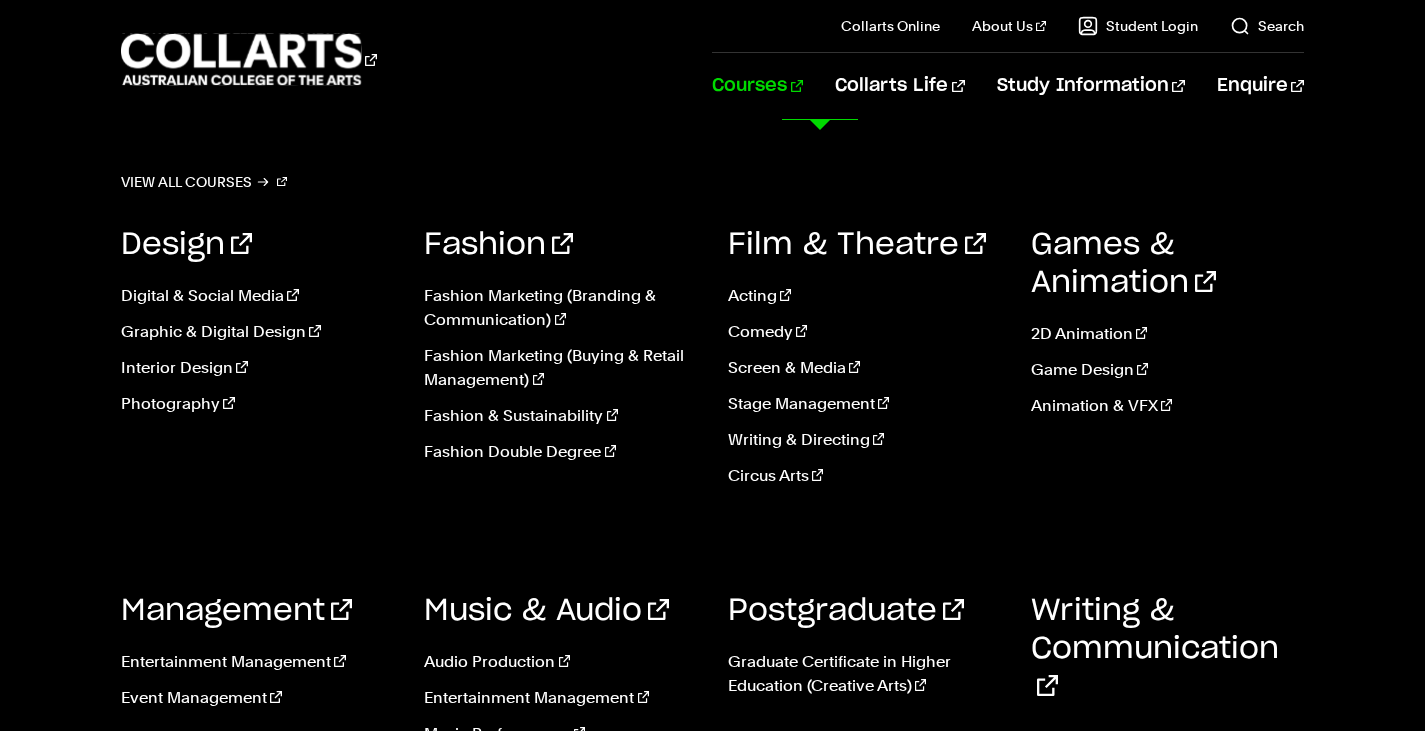 click on "Courses" at bounding box center (757, 86) 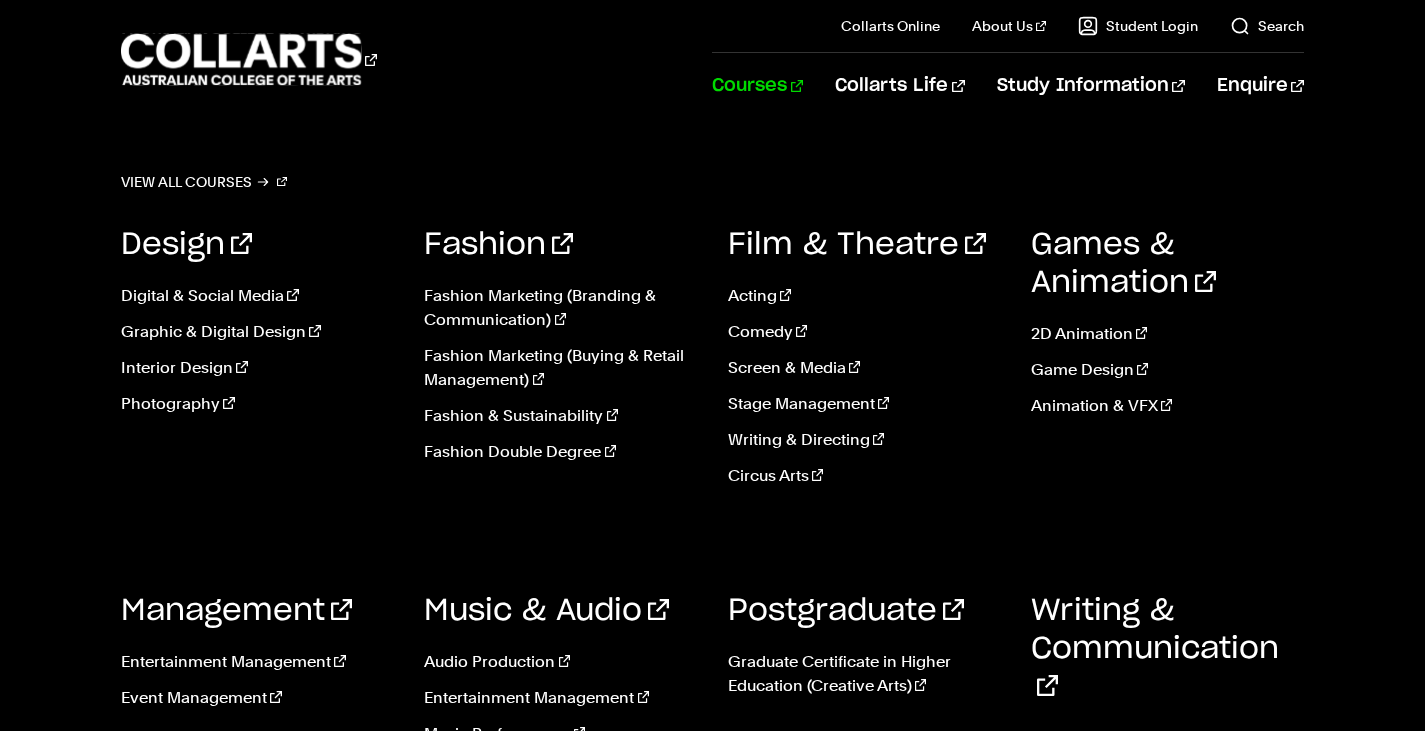 scroll, scrollTop: 0, scrollLeft: 0, axis: both 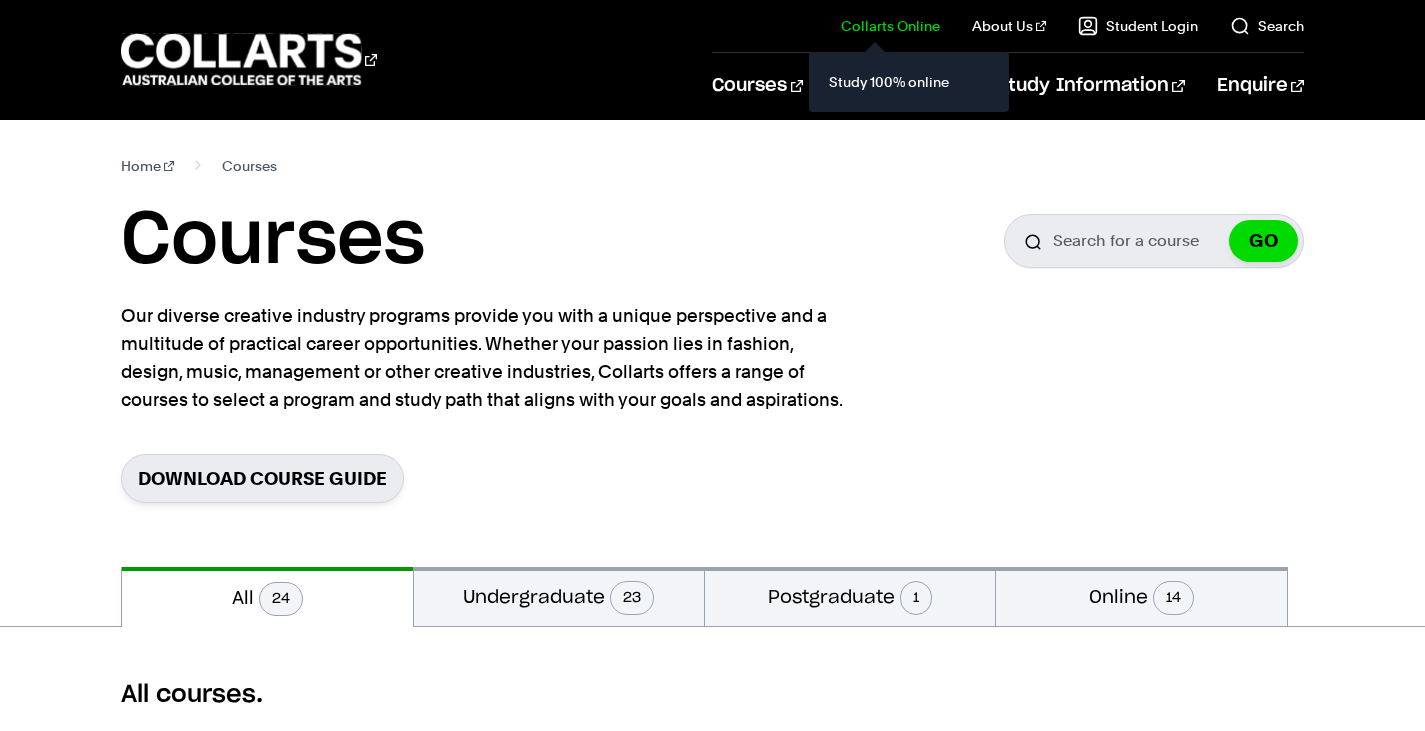click on "Collarts Online
Study 100% online" at bounding box center [874, 26] 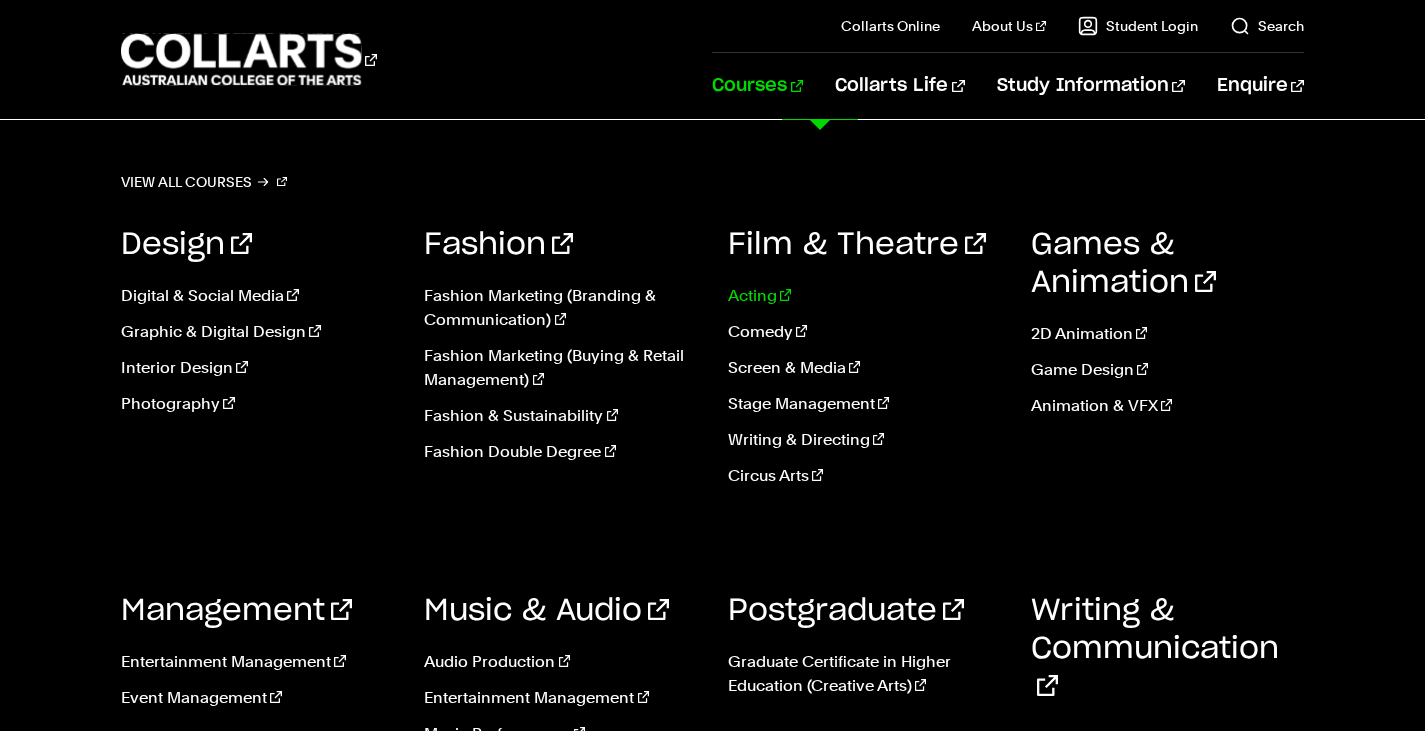 scroll, scrollTop: 1752, scrollLeft: 0, axis: vertical 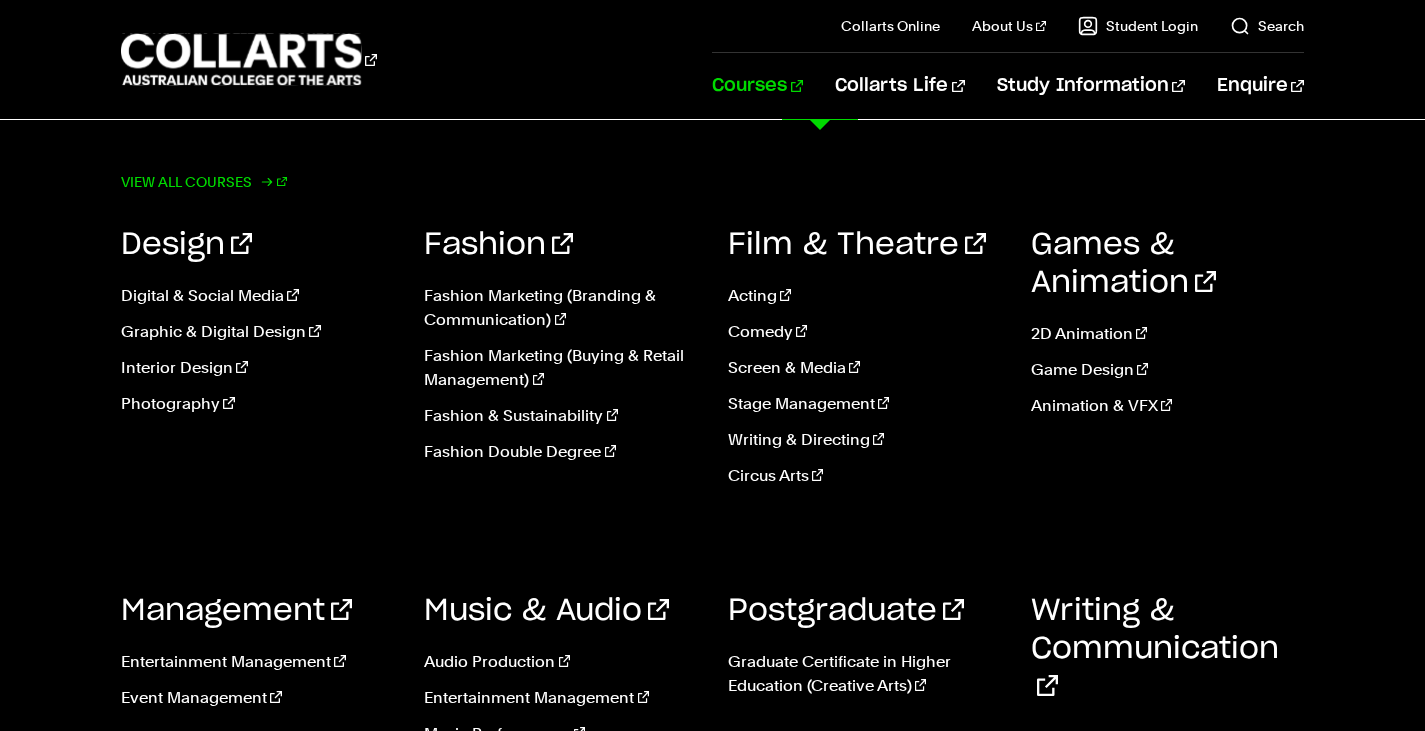 click on "View all courses" at bounding box center (204, 182) 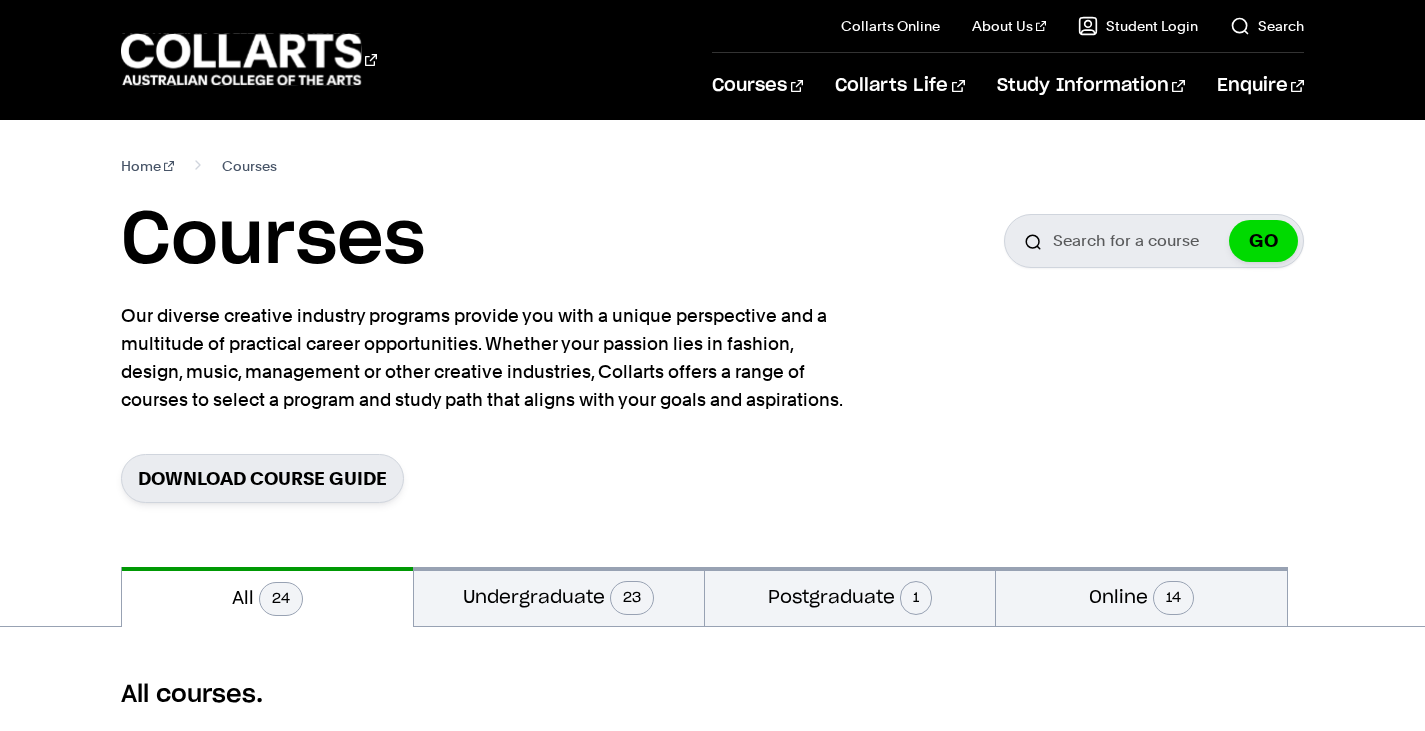 scroll, scrollTop: 0, scrollLeft: 0, axis: both 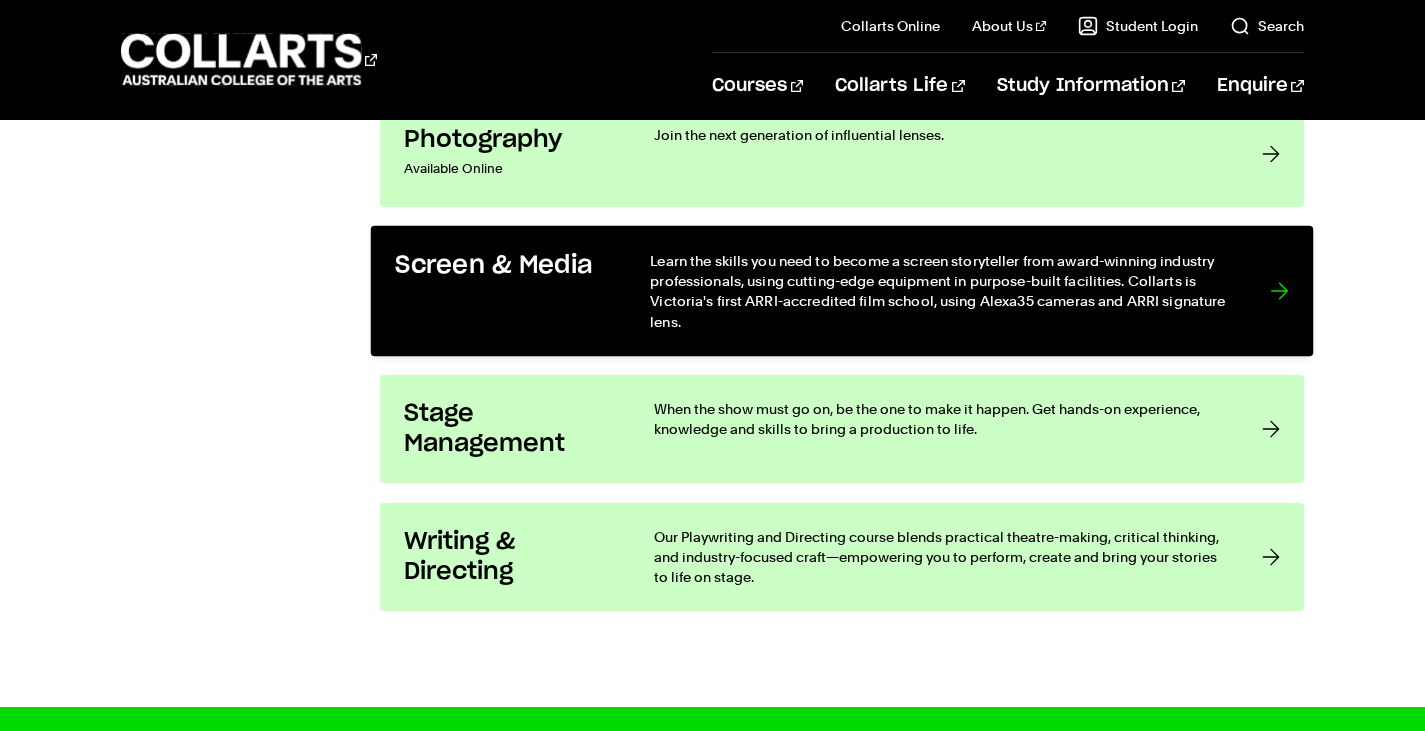 click on "Learn the skills you need to become a screen storyteller from award-winning industry professionals, using cutting-edge equipment in purpose-built facilities. Collarts is Victoria's first ARRI-accredited film school, using Alexa35 cameras and ARRI signature lens." at bounding box center [939, 291] 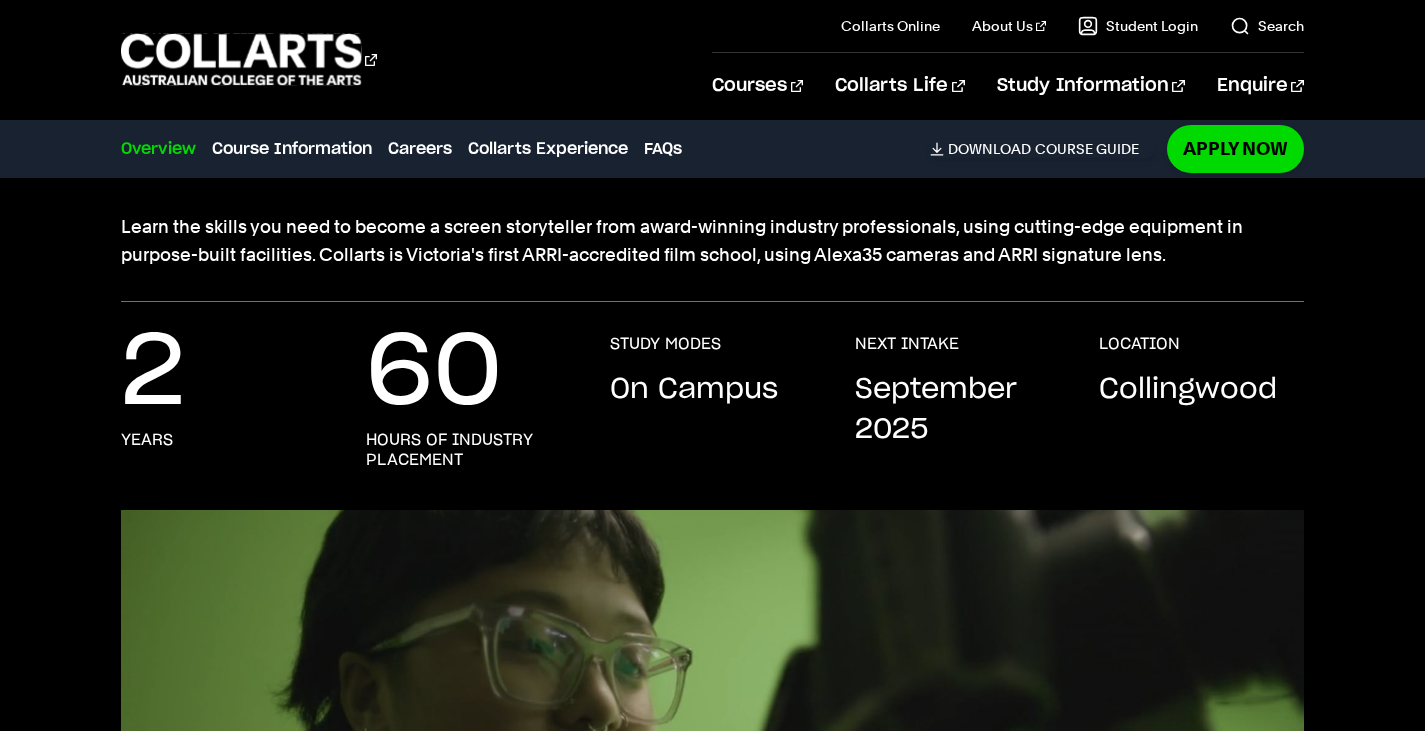 scroll, scrollTop: 0, scrollLeft: 0, axis: both 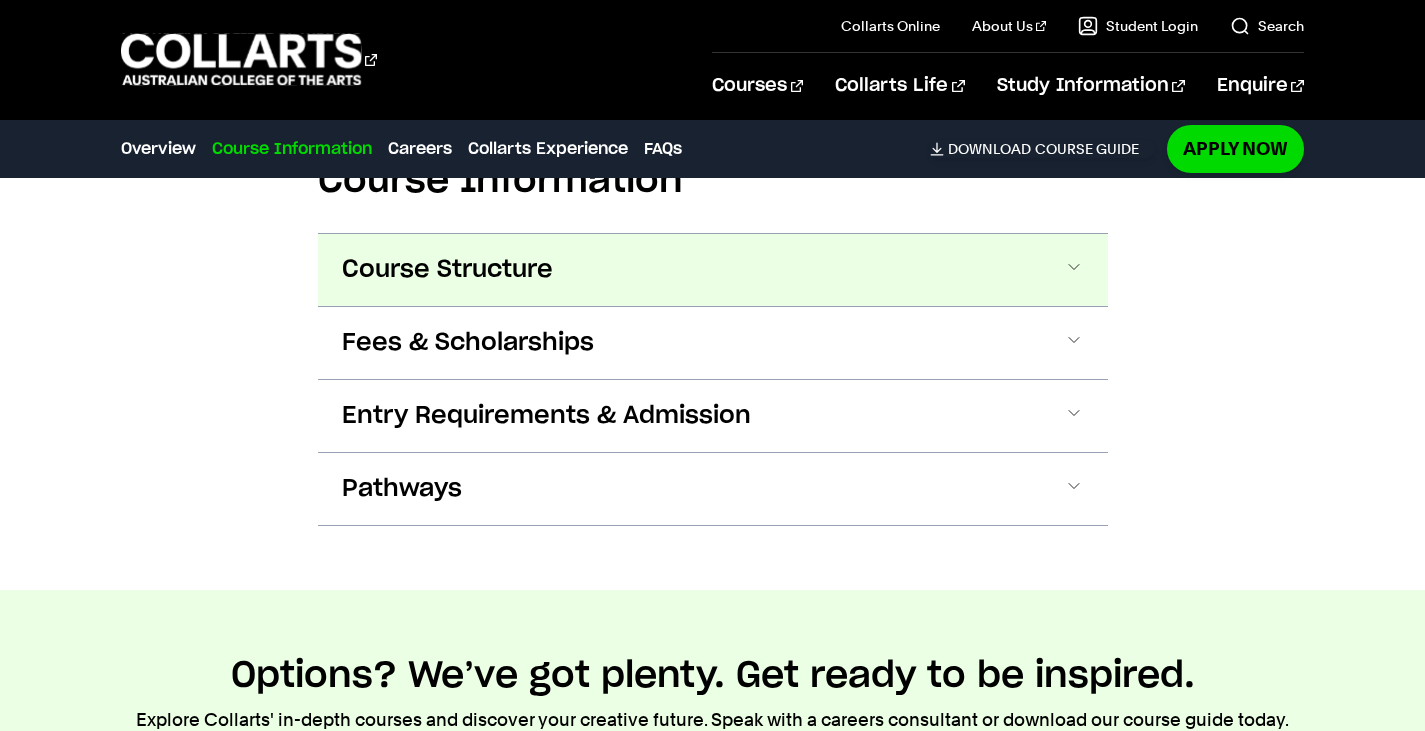 click on "Course Structure" at bounding box center (713, 270) 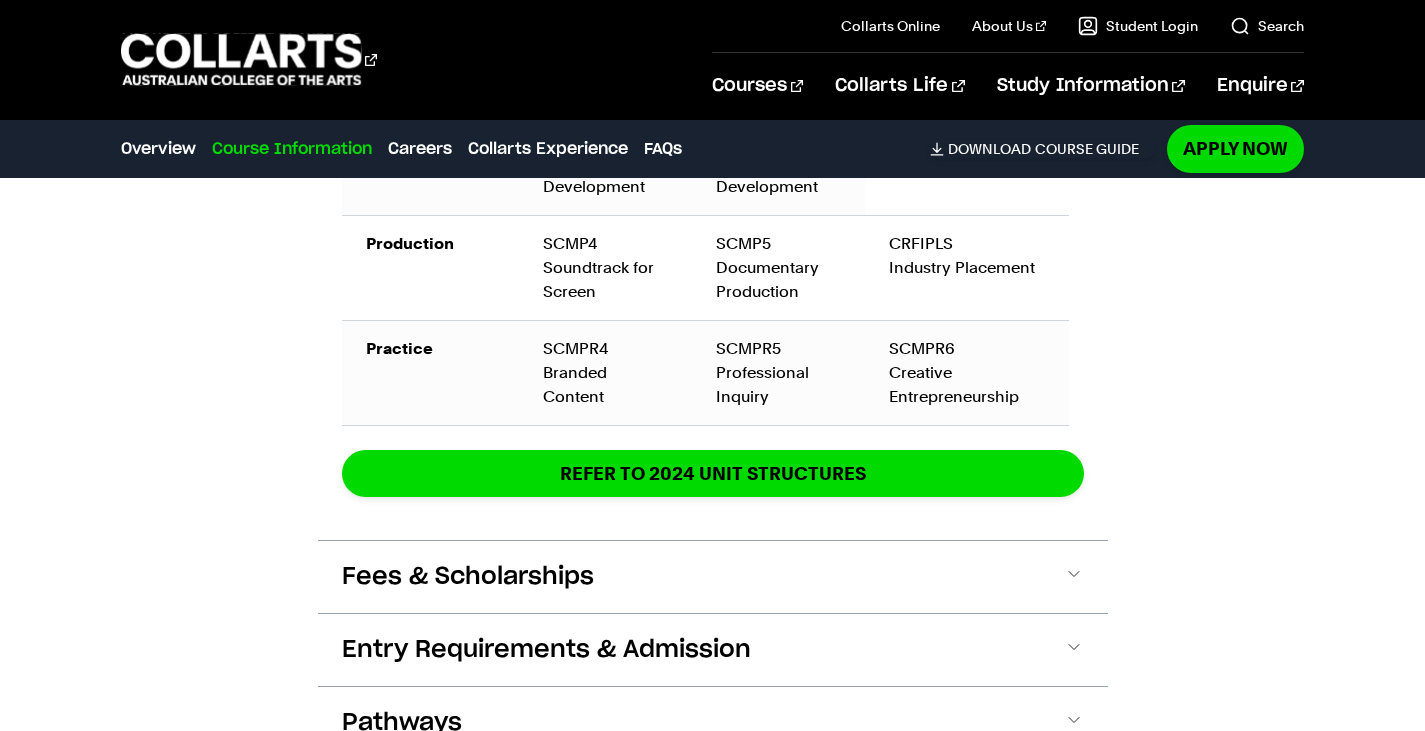 scroll, scrollTop: 3131, scrollLeft: 0, axis: vertical 